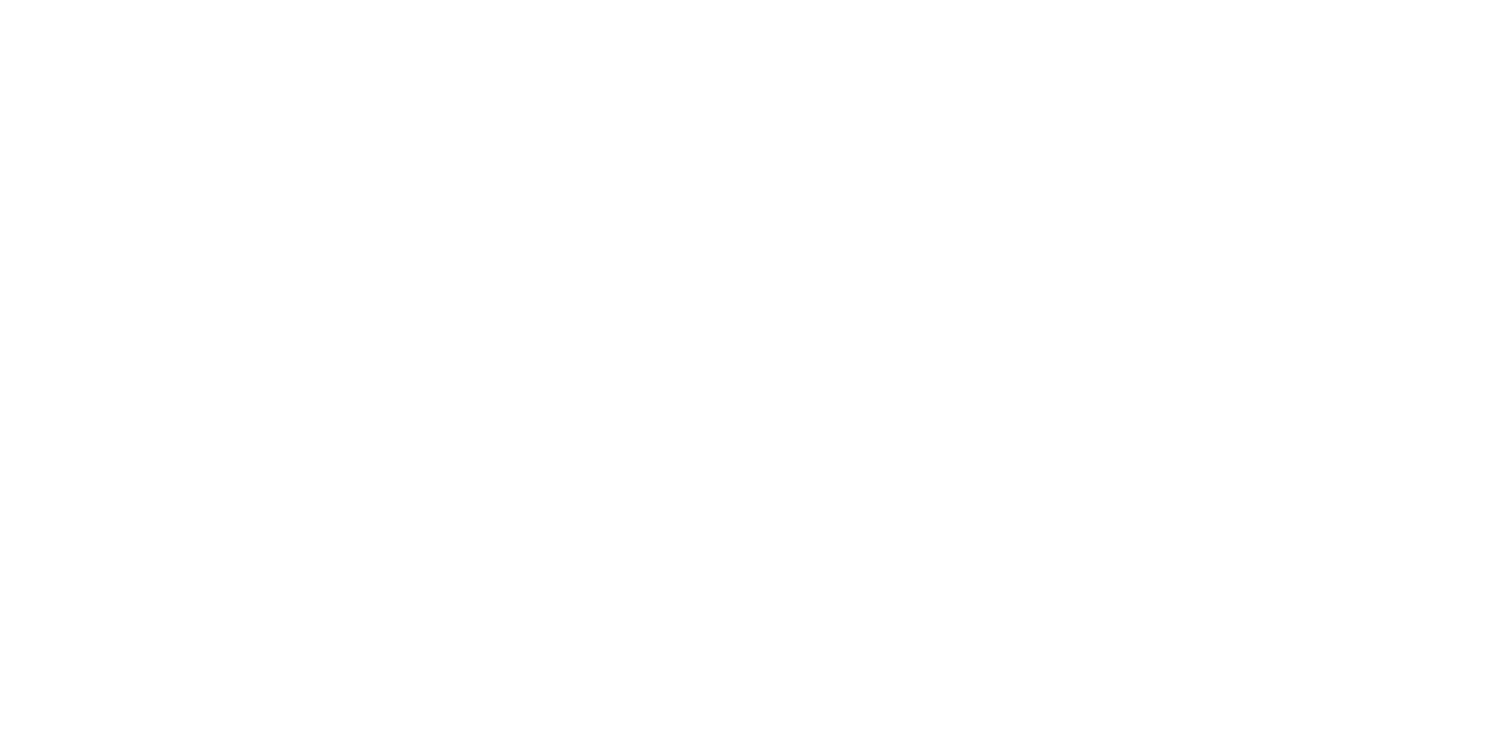 scroll, scrollTop: 0, scrollLeft: 0, axis: both 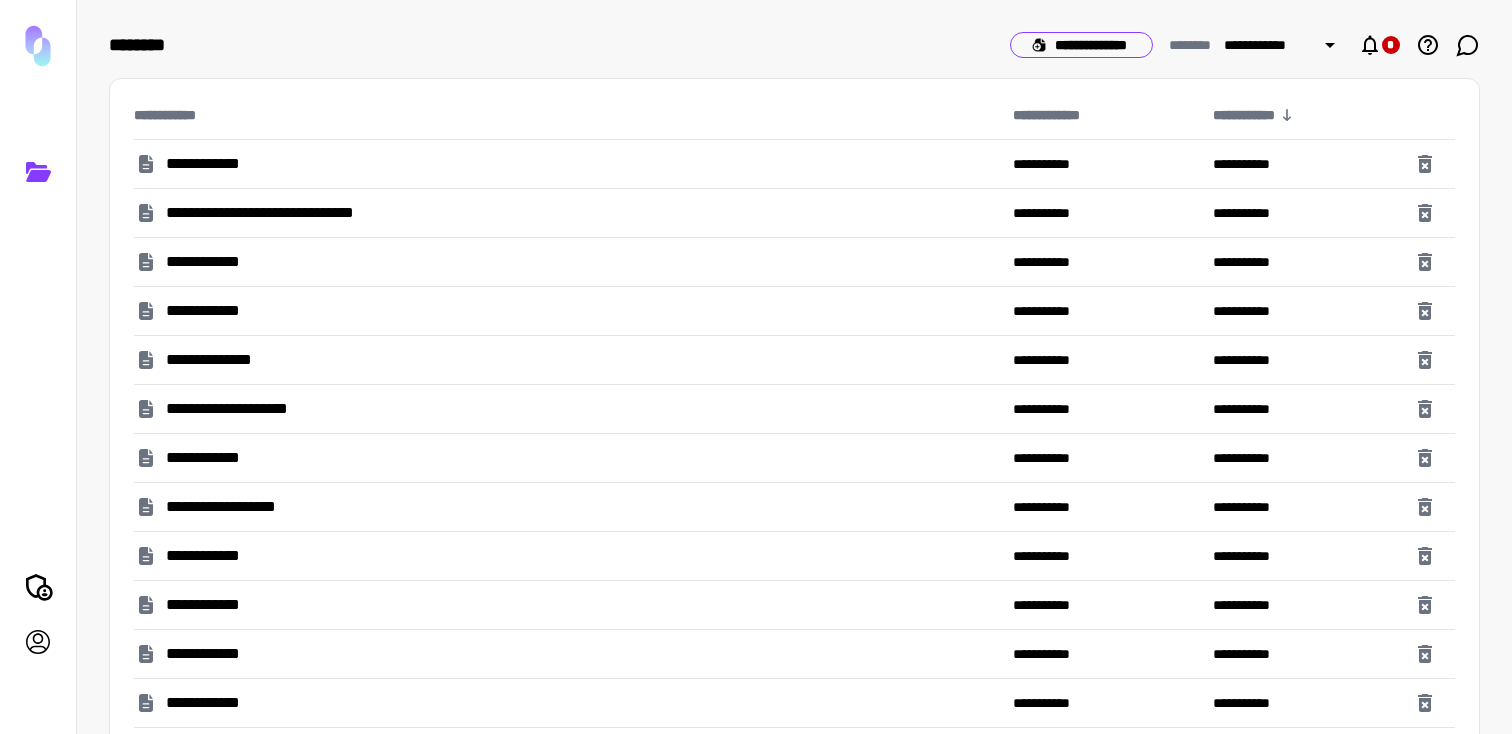 click on "**********" at bounding box center (1081, 45) 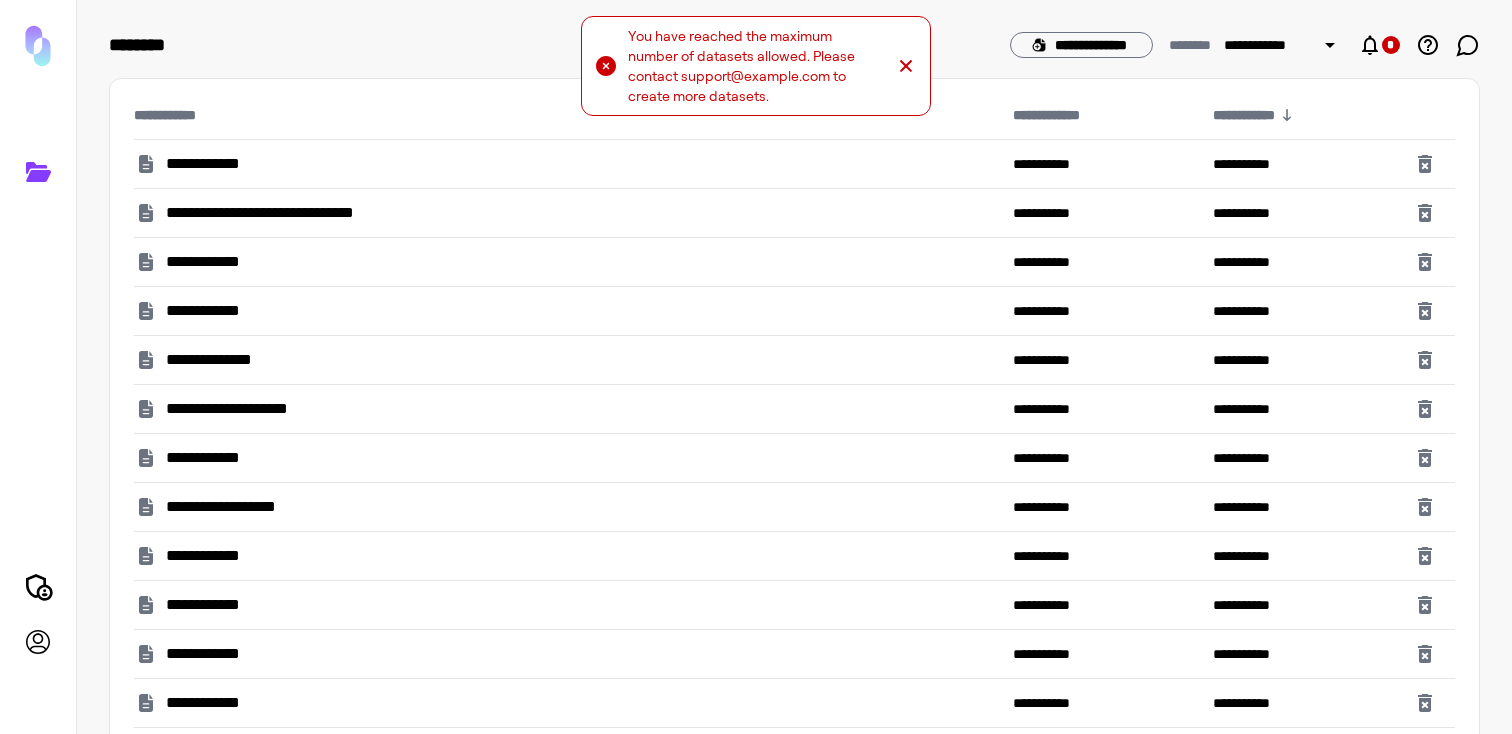 click 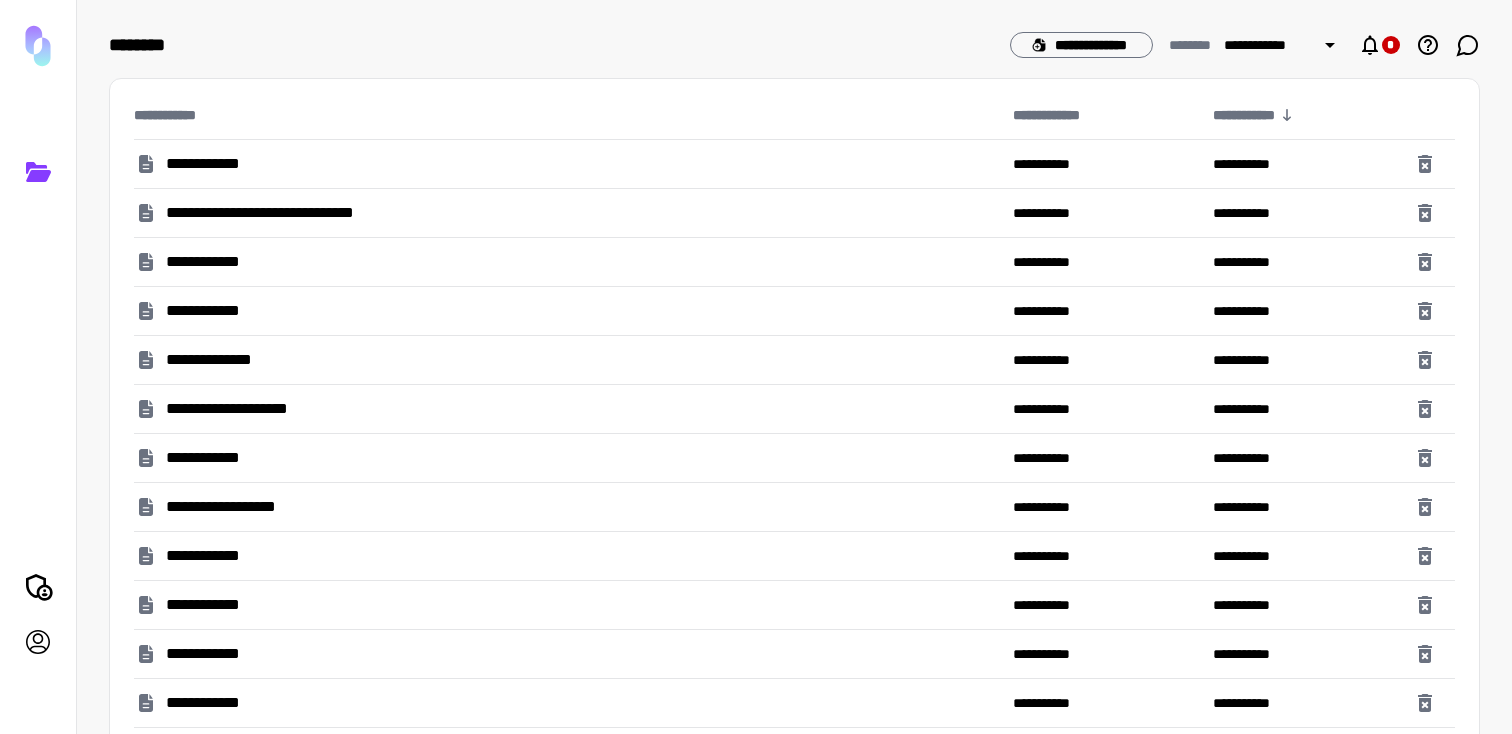 click on "**********" at bounding box center (565, 164) 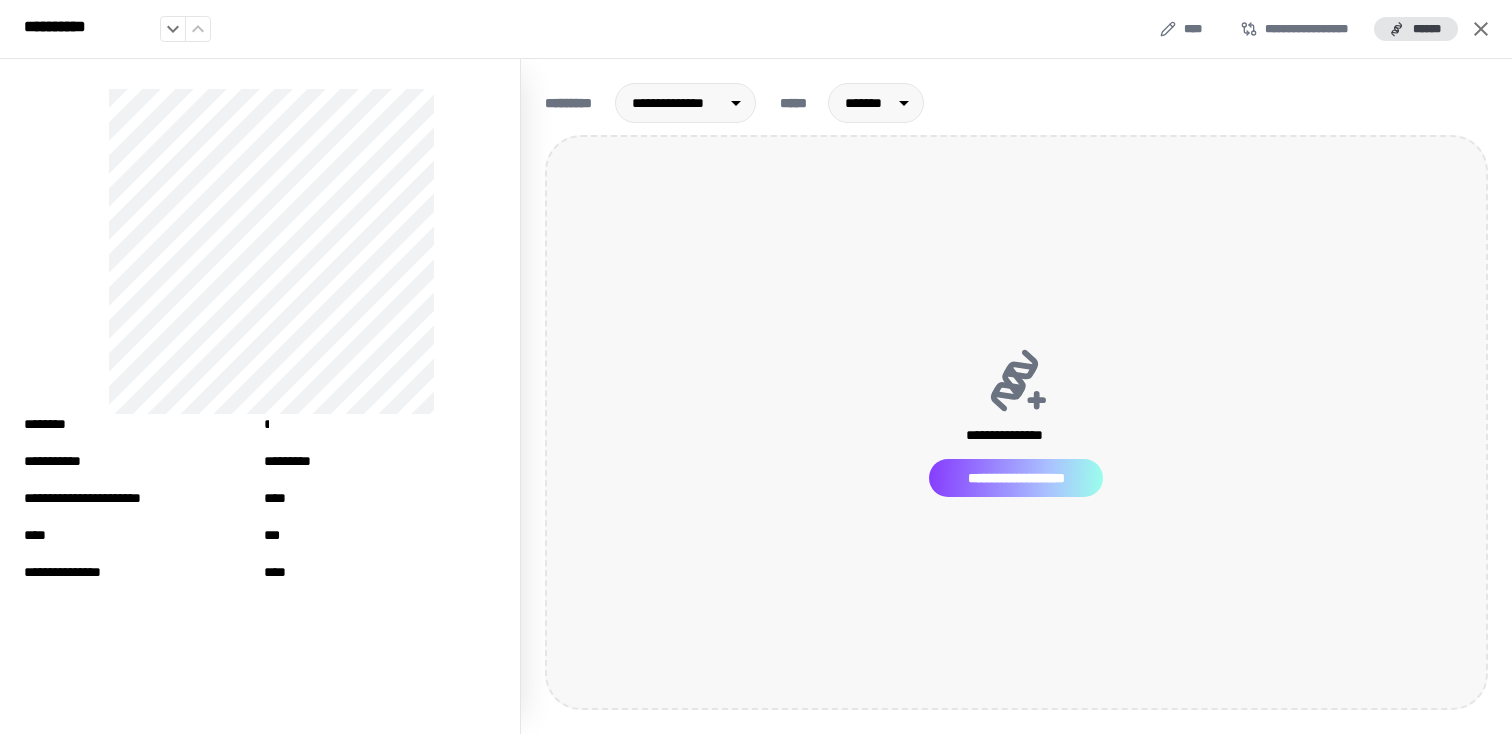 click on "**********" at bounding box center [1016, 478] 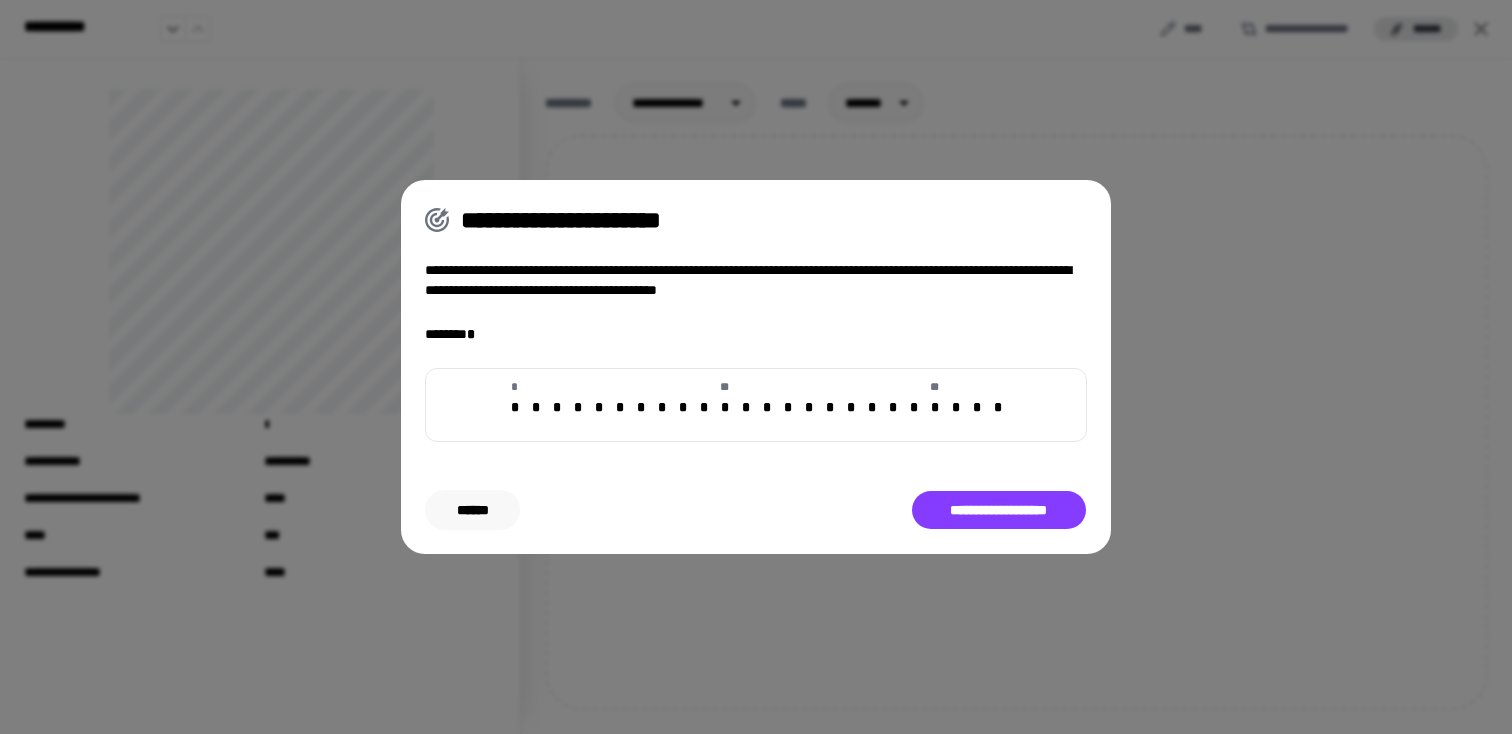 click on "******" at bounding box center (472, 510) 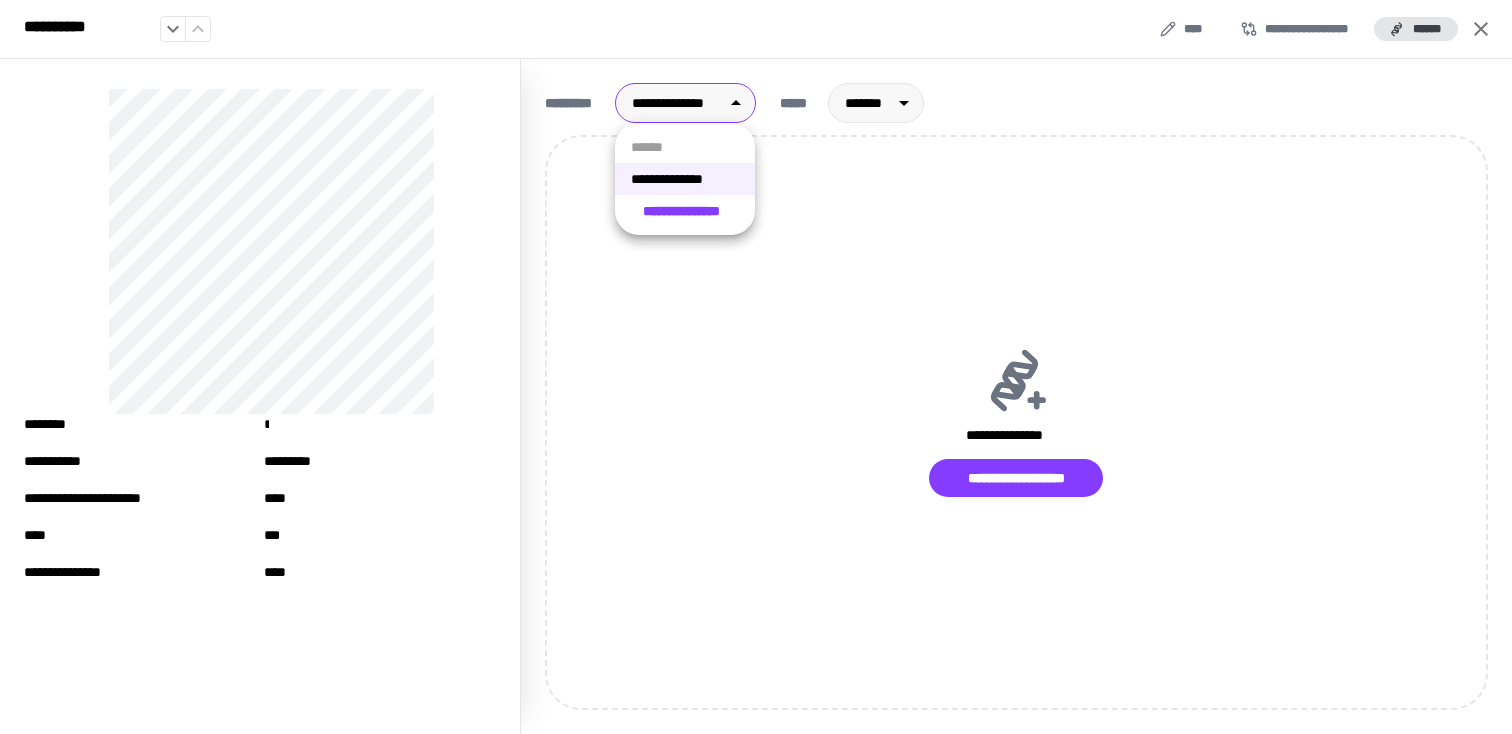 click on "**********" at bounding box center [756, 367] 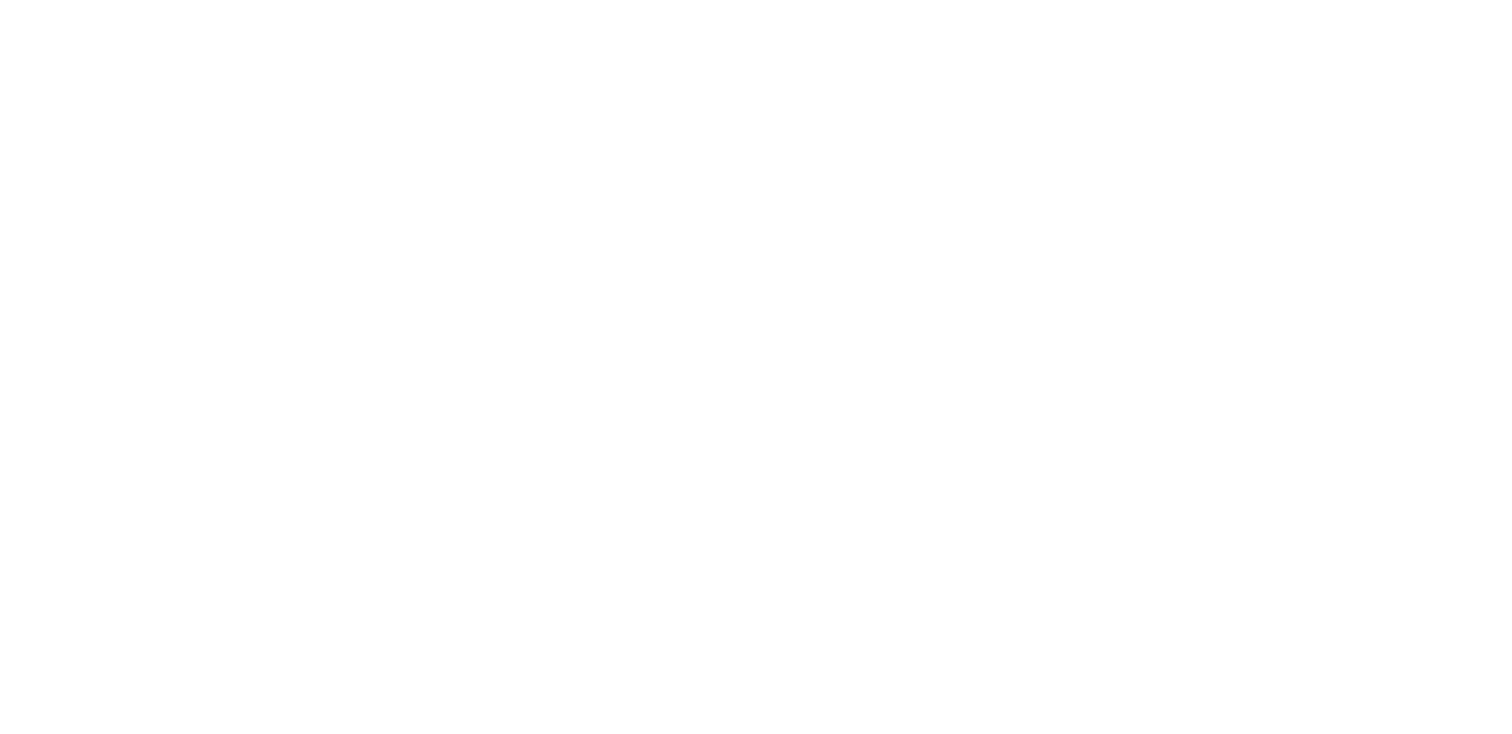 scroll, scrollTop: 0, scrollLeft: 0, axis: both 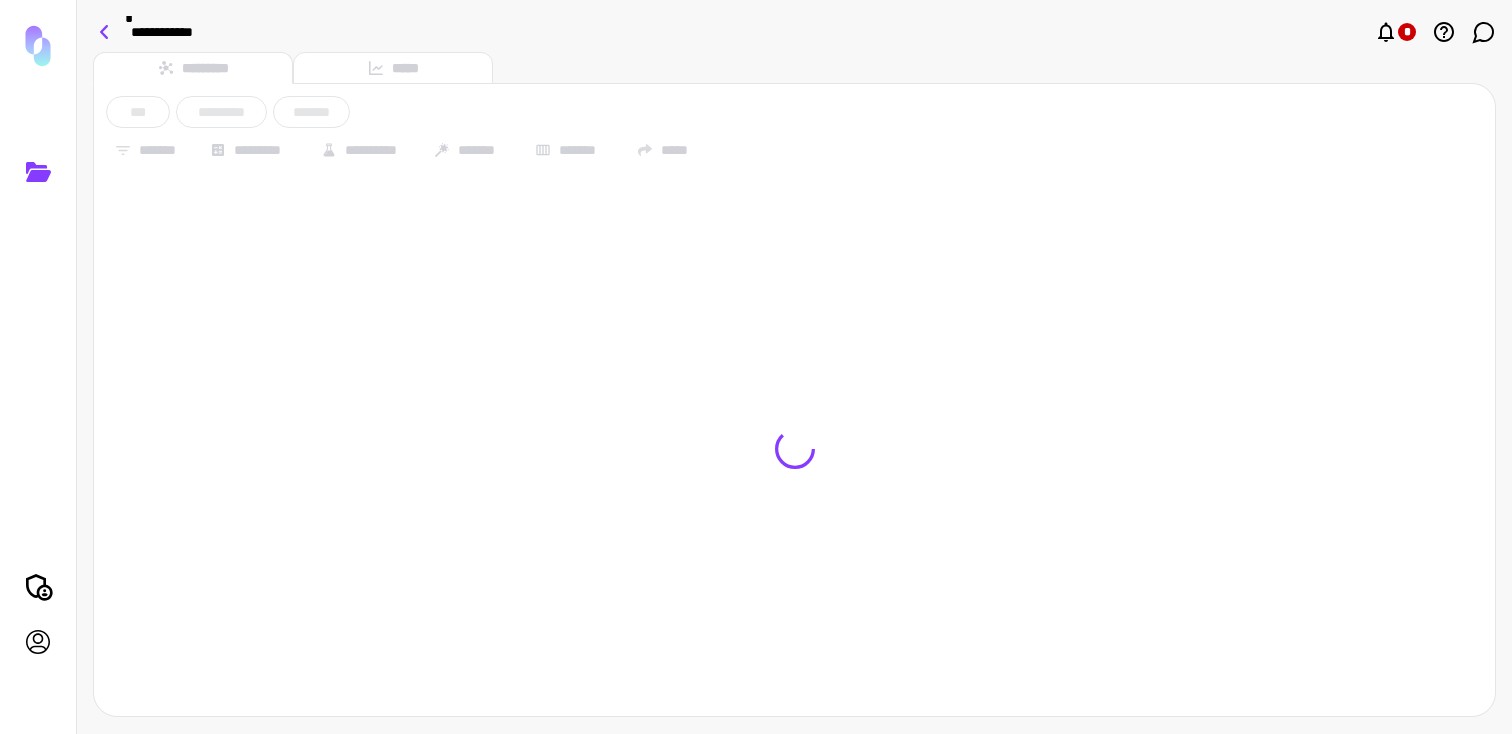 click 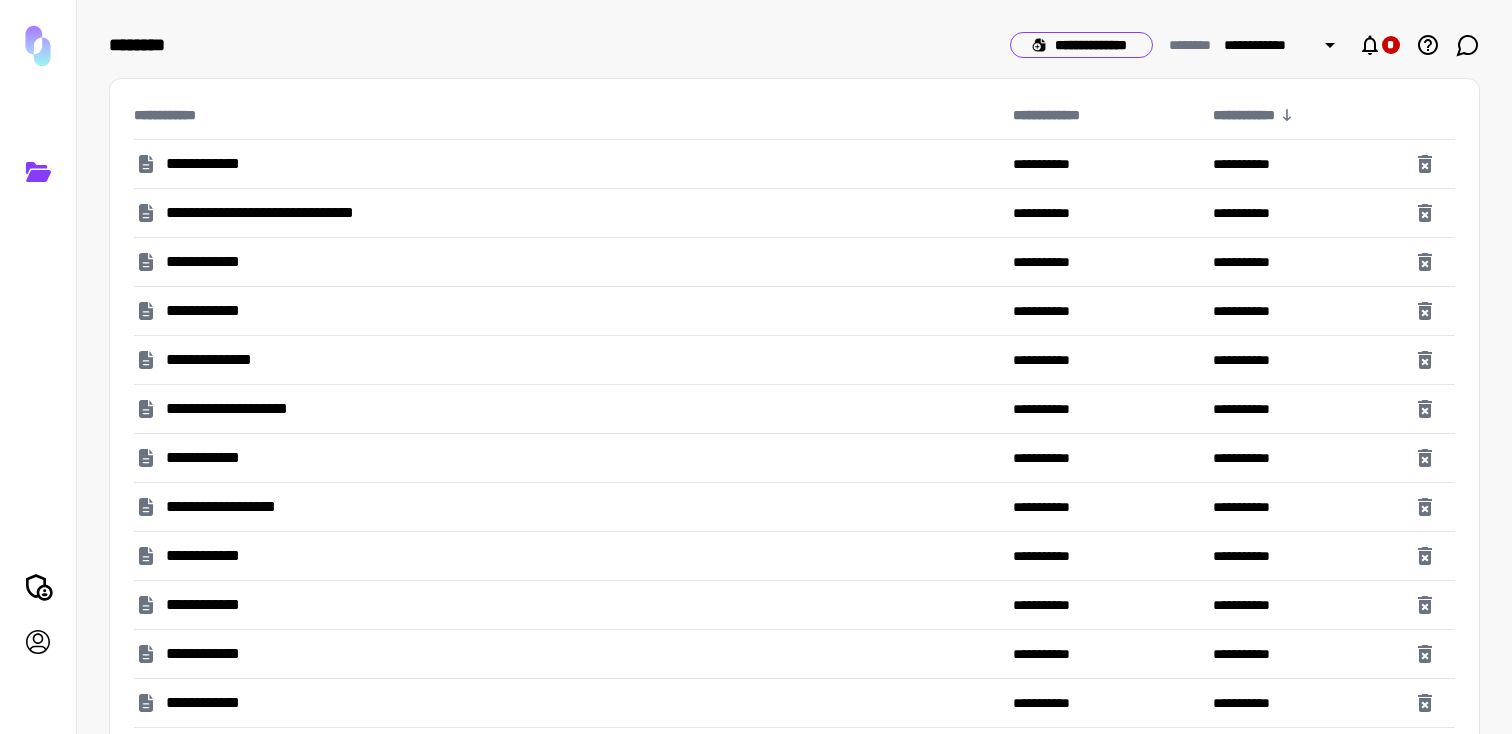 click on "**********" at bounding box center (1081, 45) 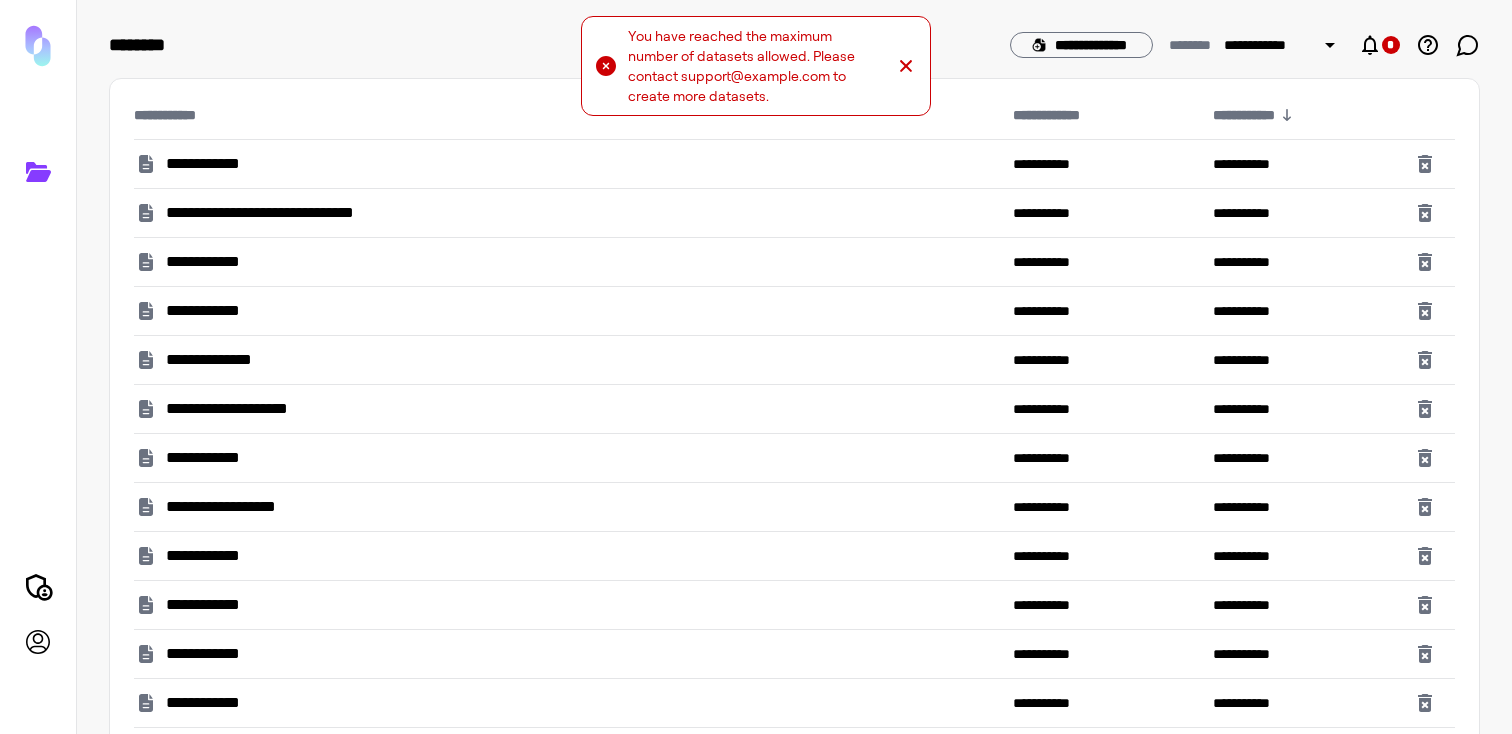 click on "You have reached the maximum number of datasets allowed. Please contact support@deepmirror.ai to create more datasets." at bounding box center [756, 66] 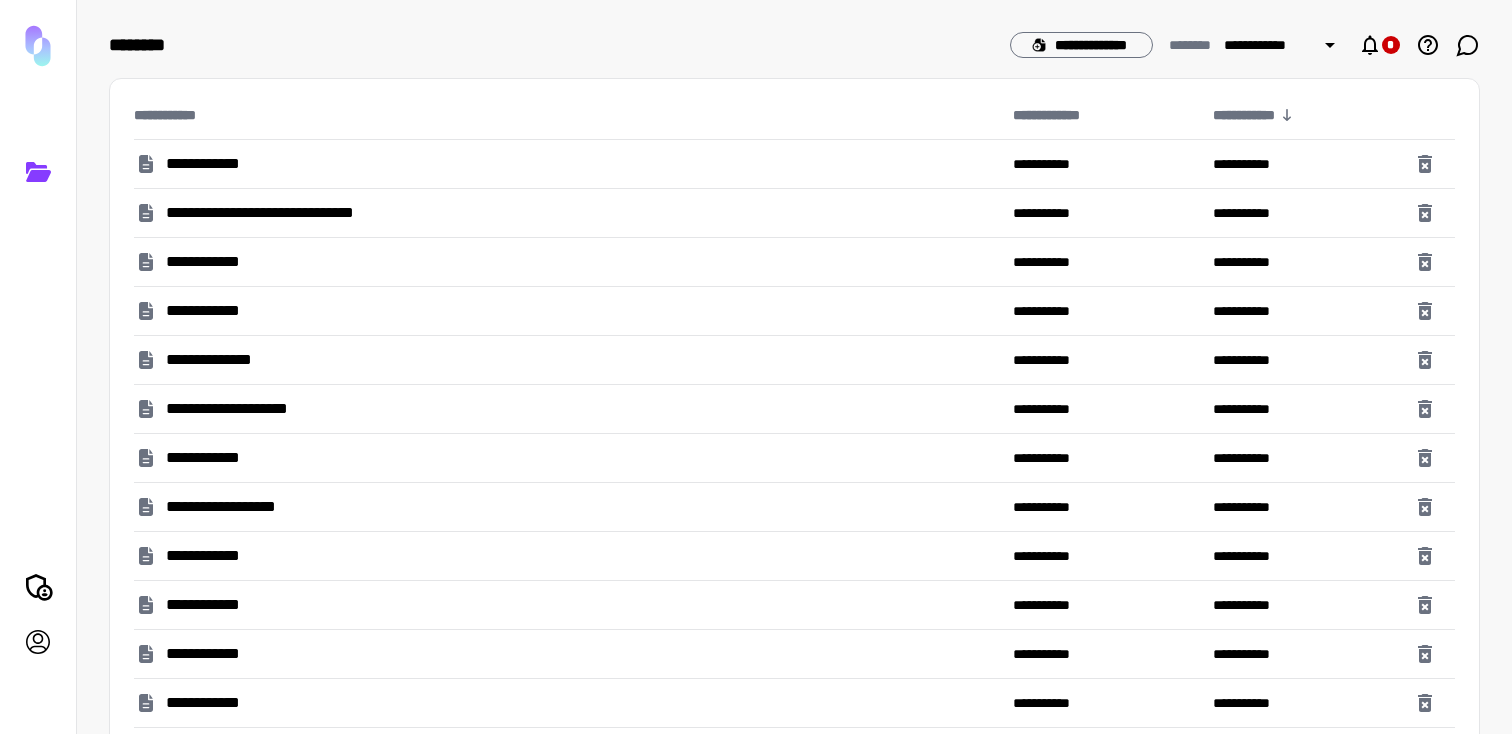 click 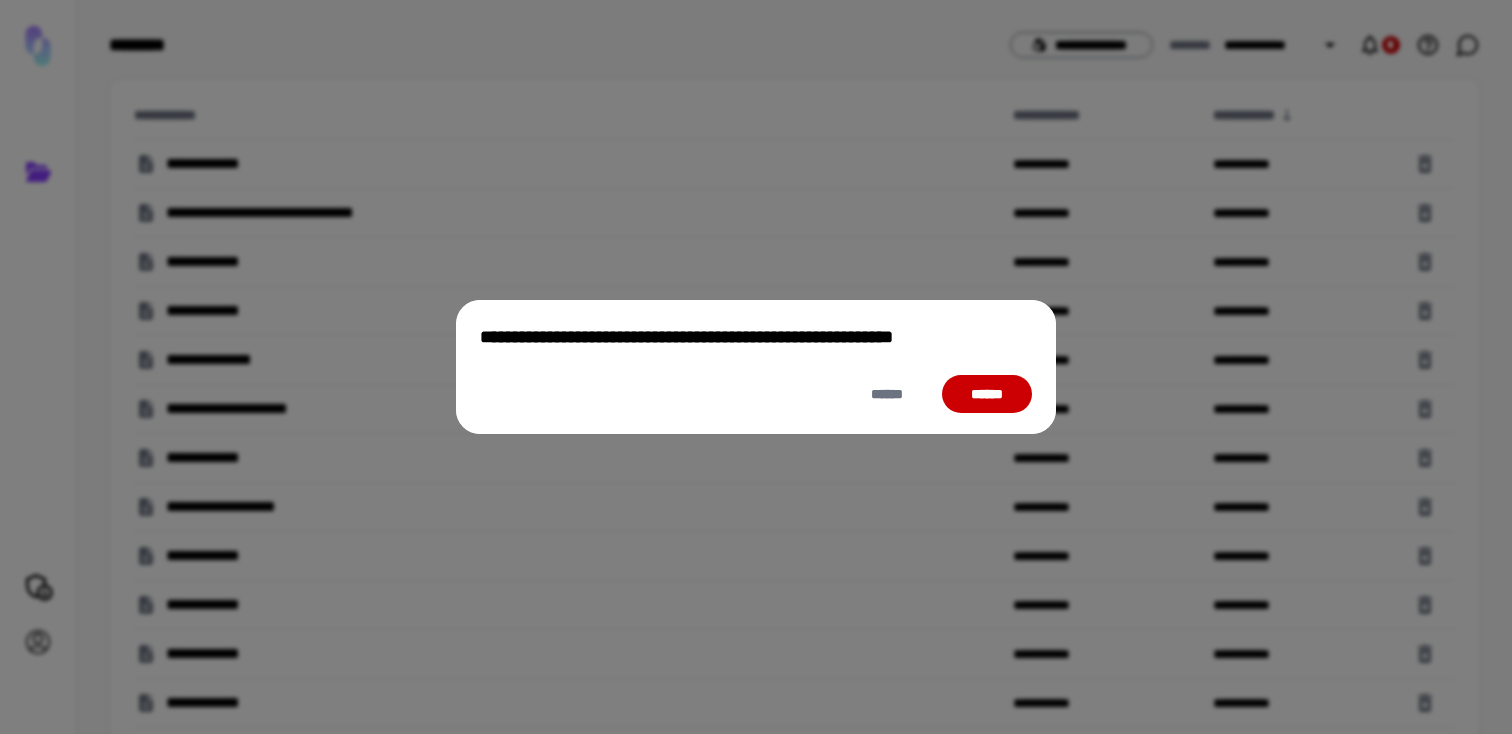click on "******" at bounding box center (987, 394) 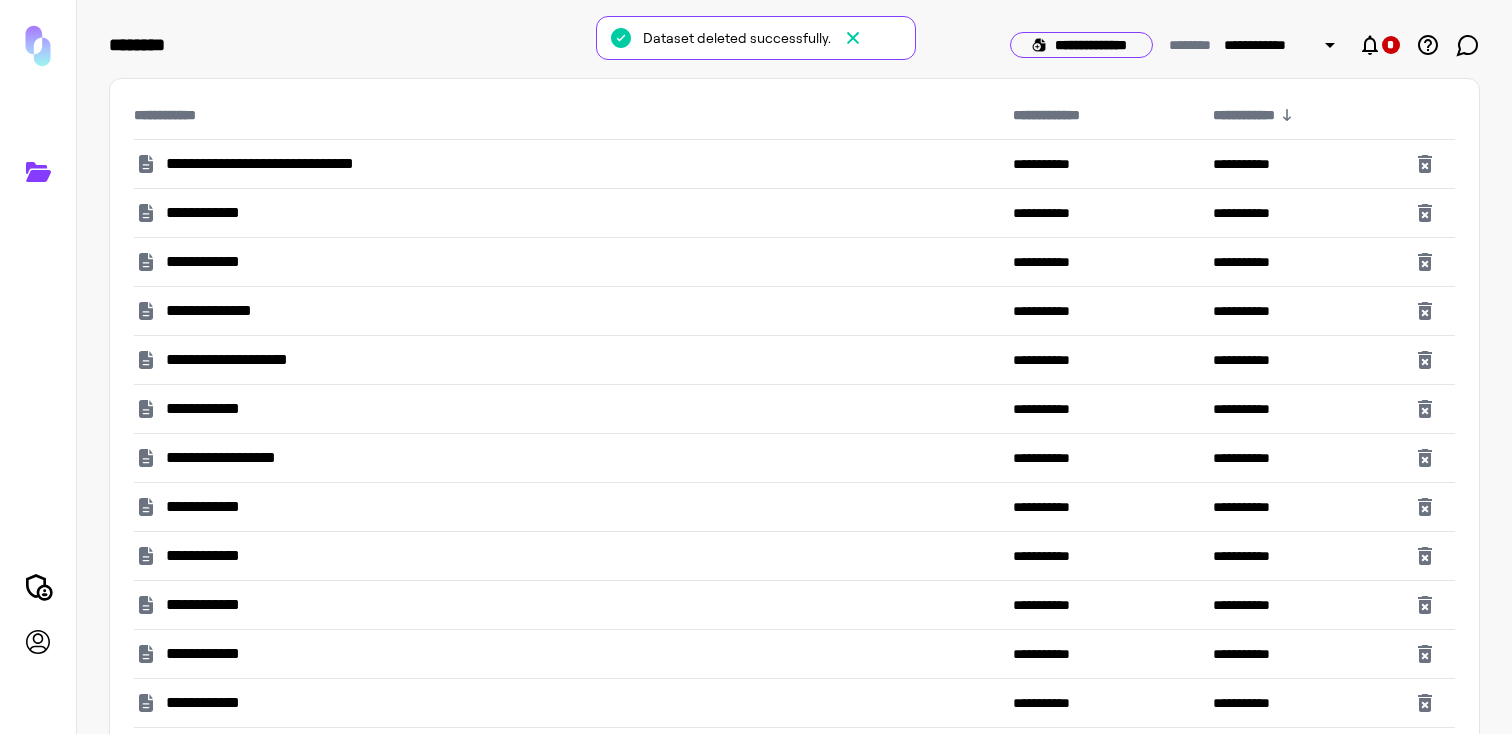 click on "**********" at bounding box center [1081, 45] 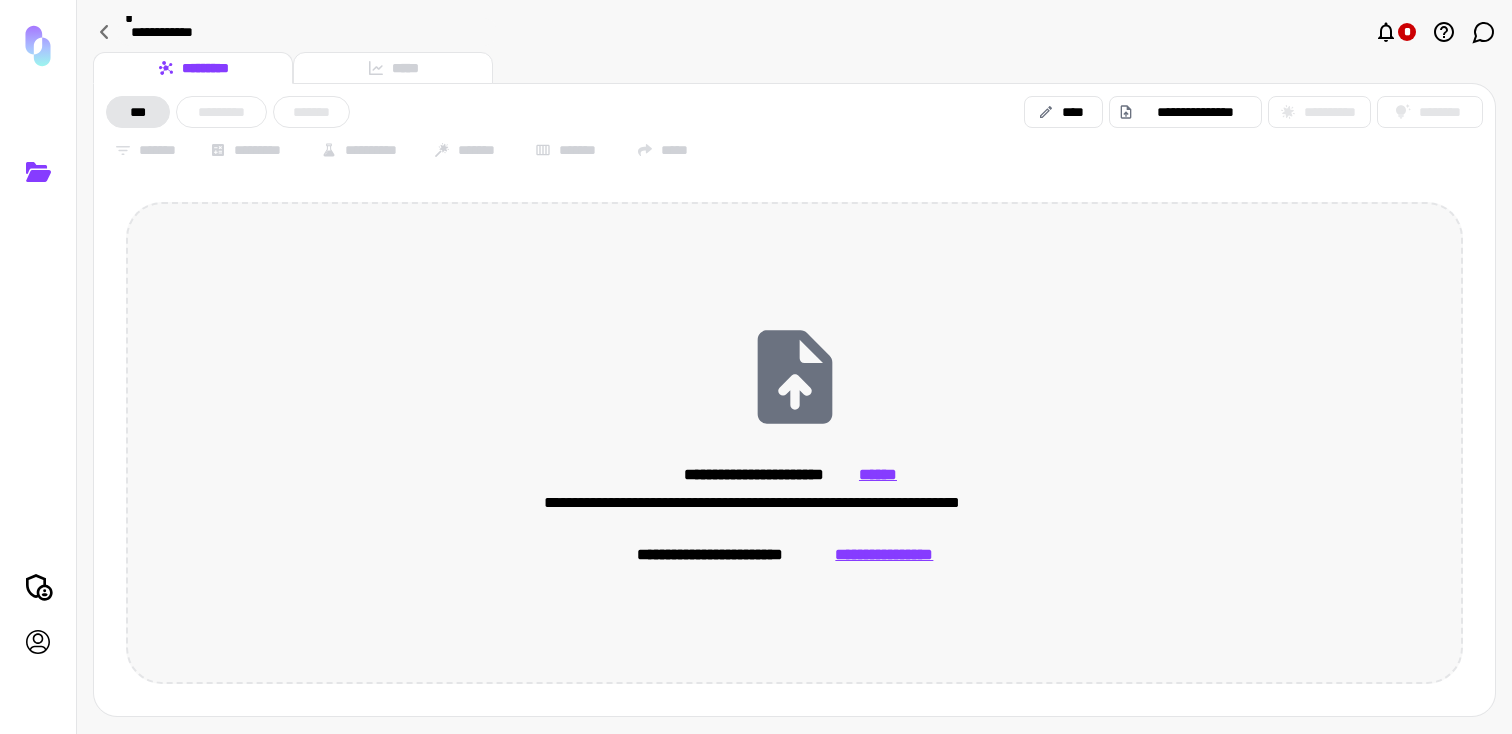 click on "**********" at bounding box center (884, 555) 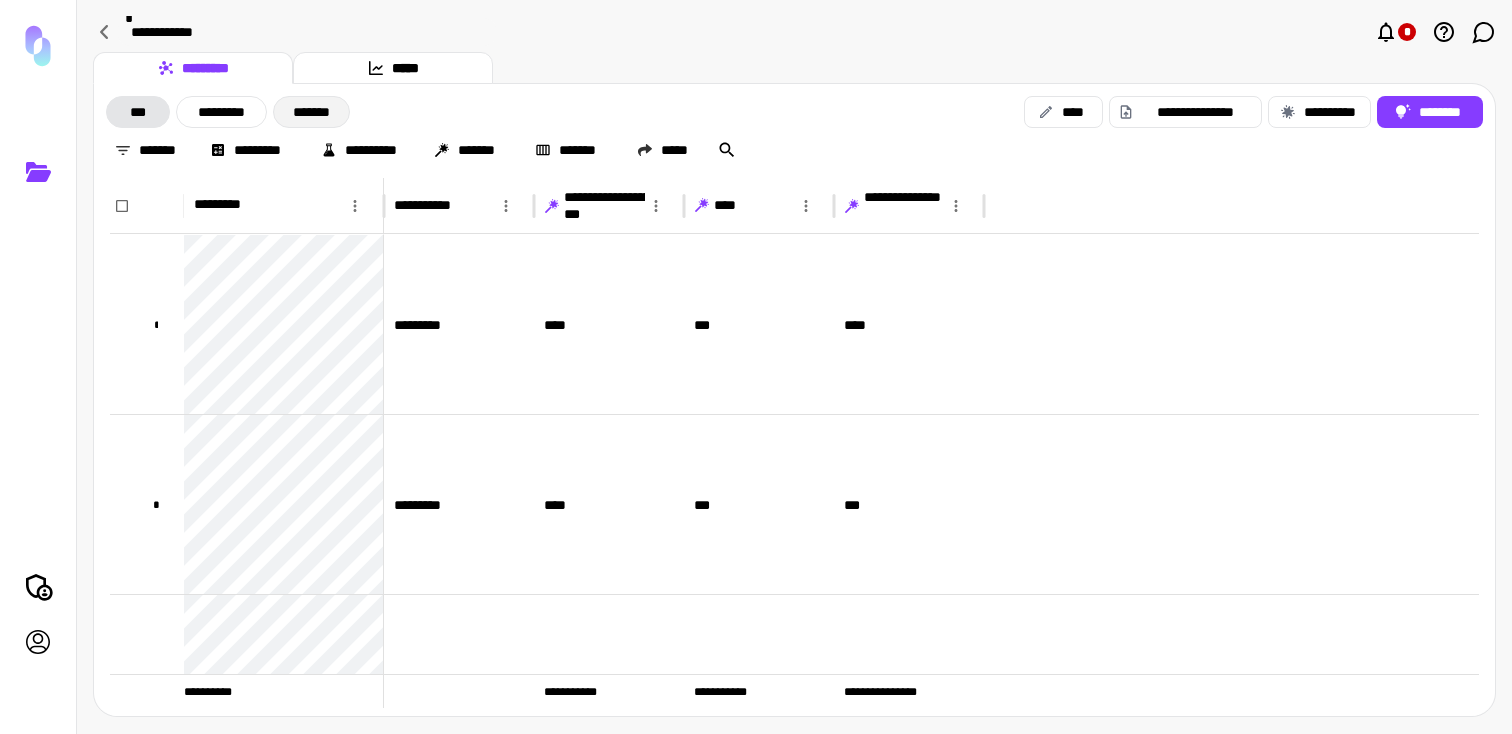click on "*******" at bounding box center [311, 112] 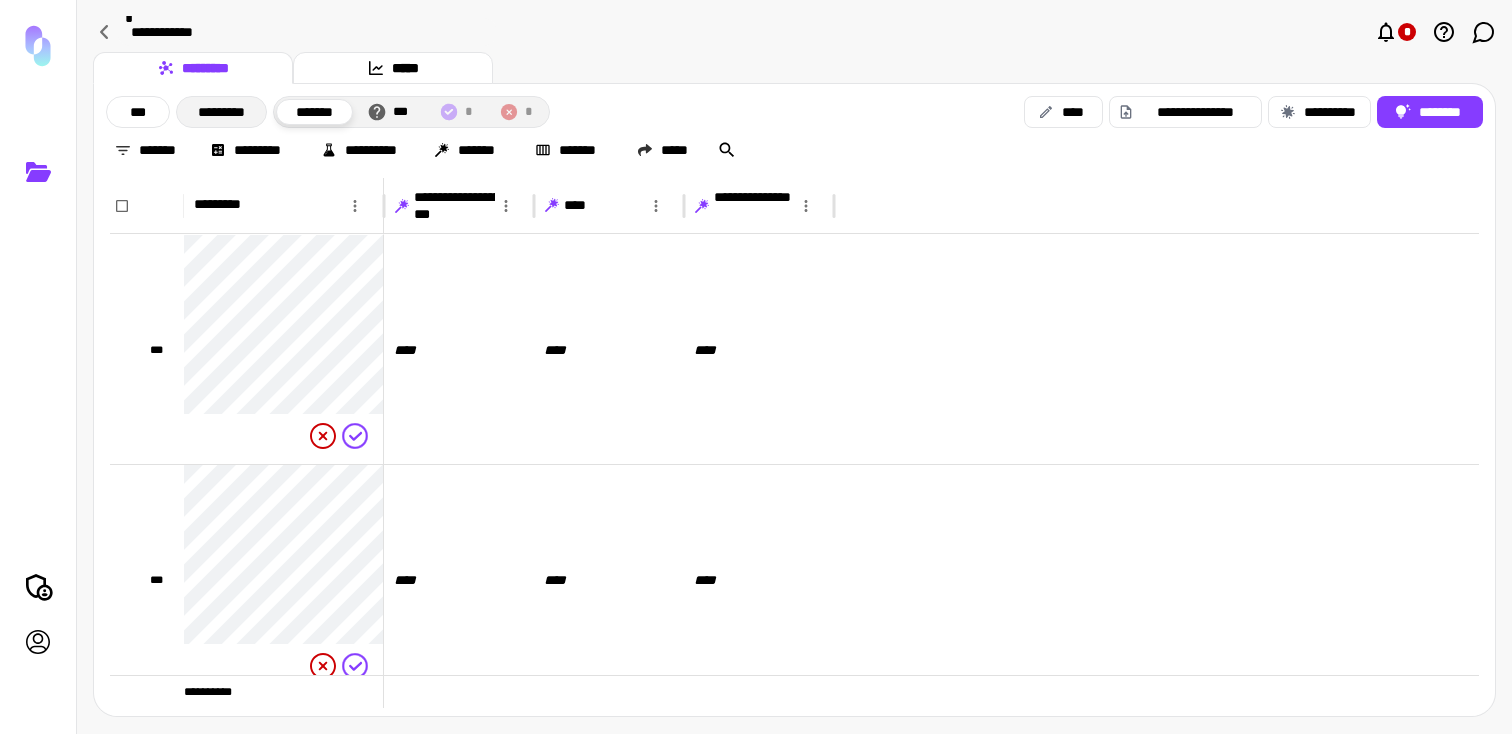 click on "*********" at bounding box center [221, 112] 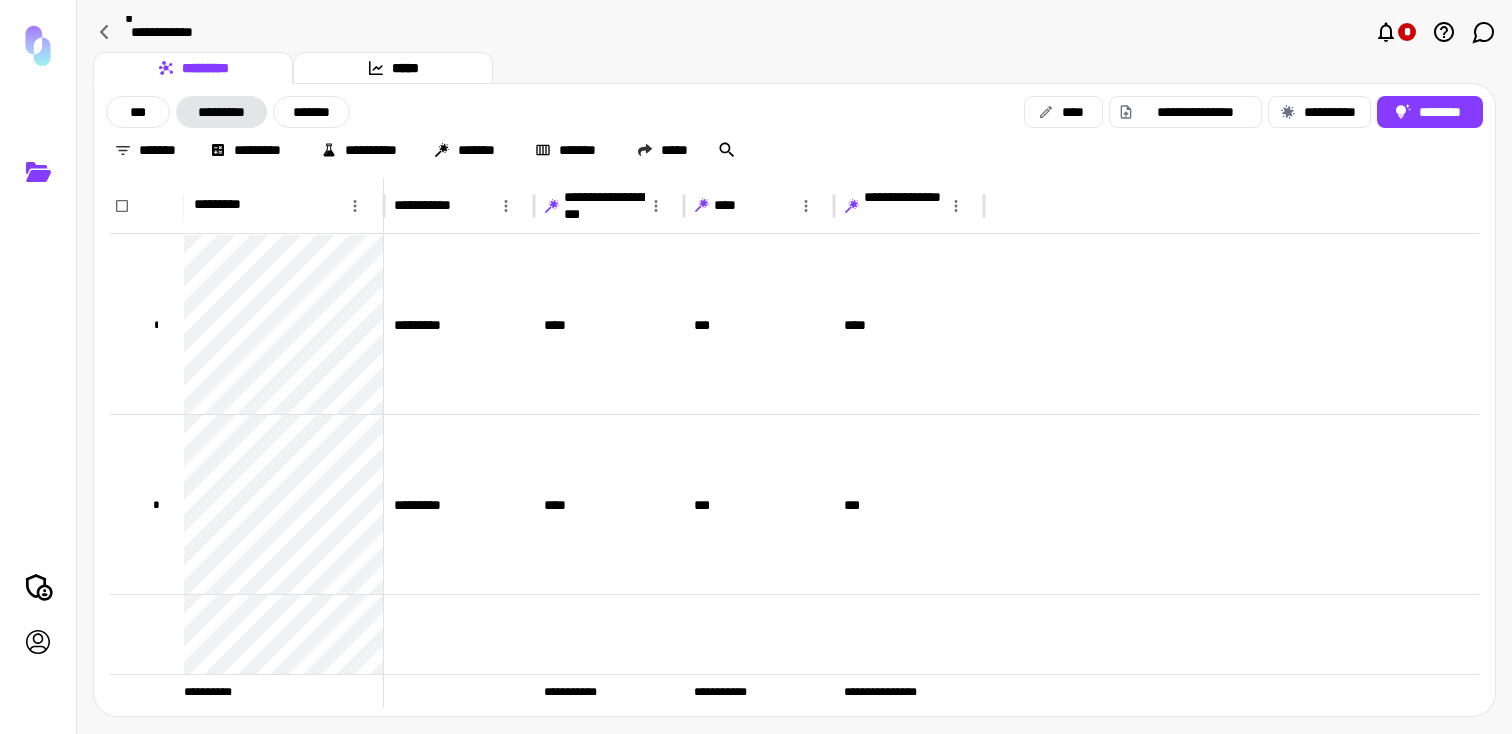 click on "*** ********* *******" at bounding box center [228, 112] 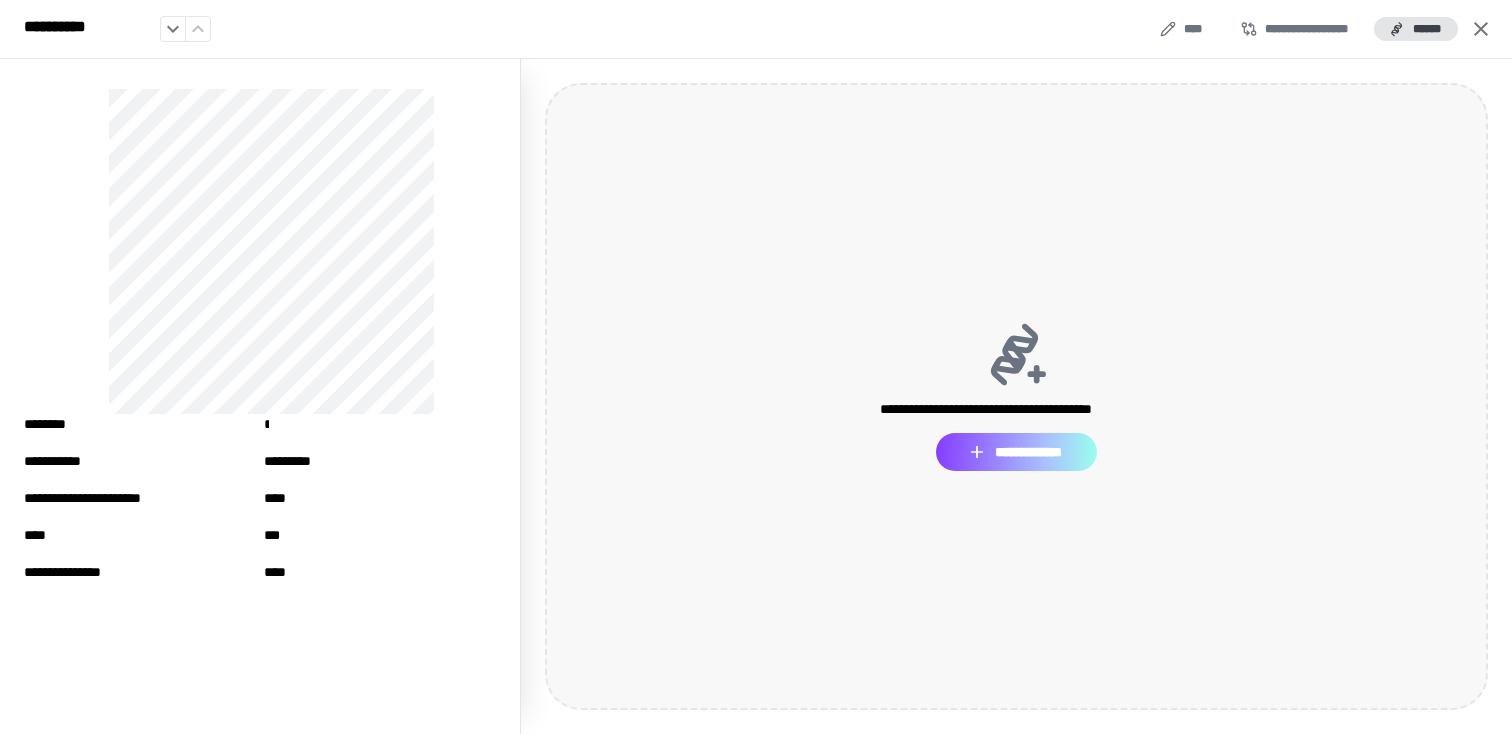 click on "**********" at bounding box center [1016, 452] 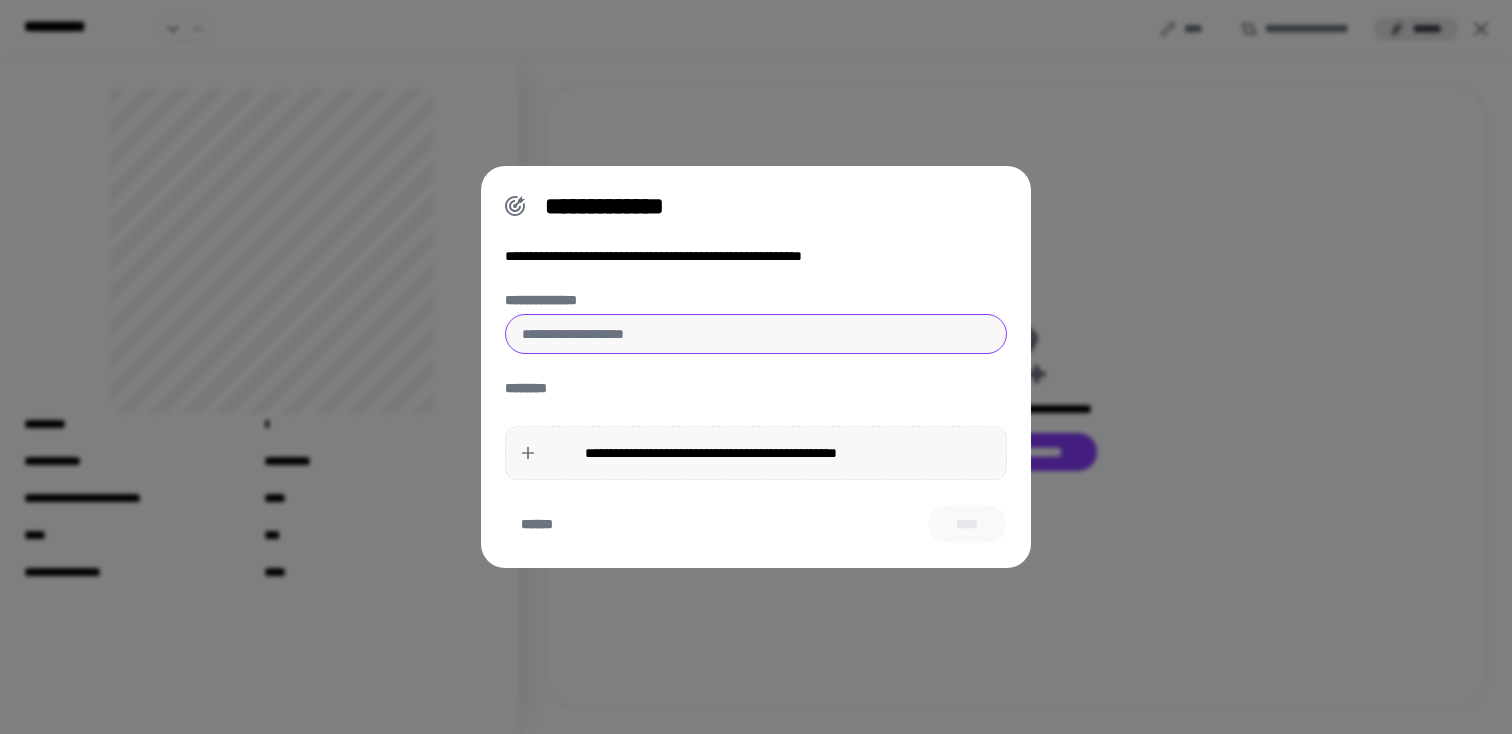 click on "**********" at bounding box center [756, 334] 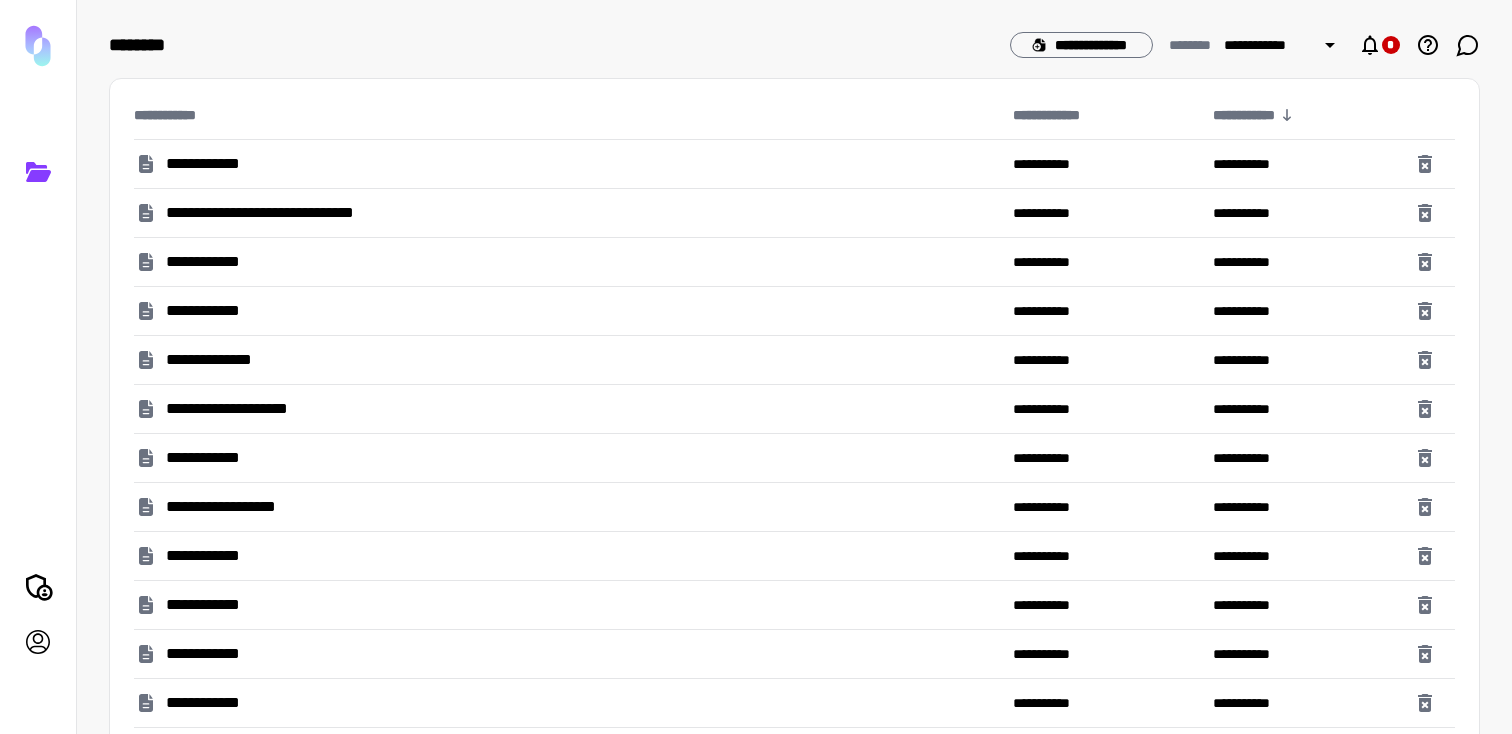 click on "**********" at bounding box center [215, 164] 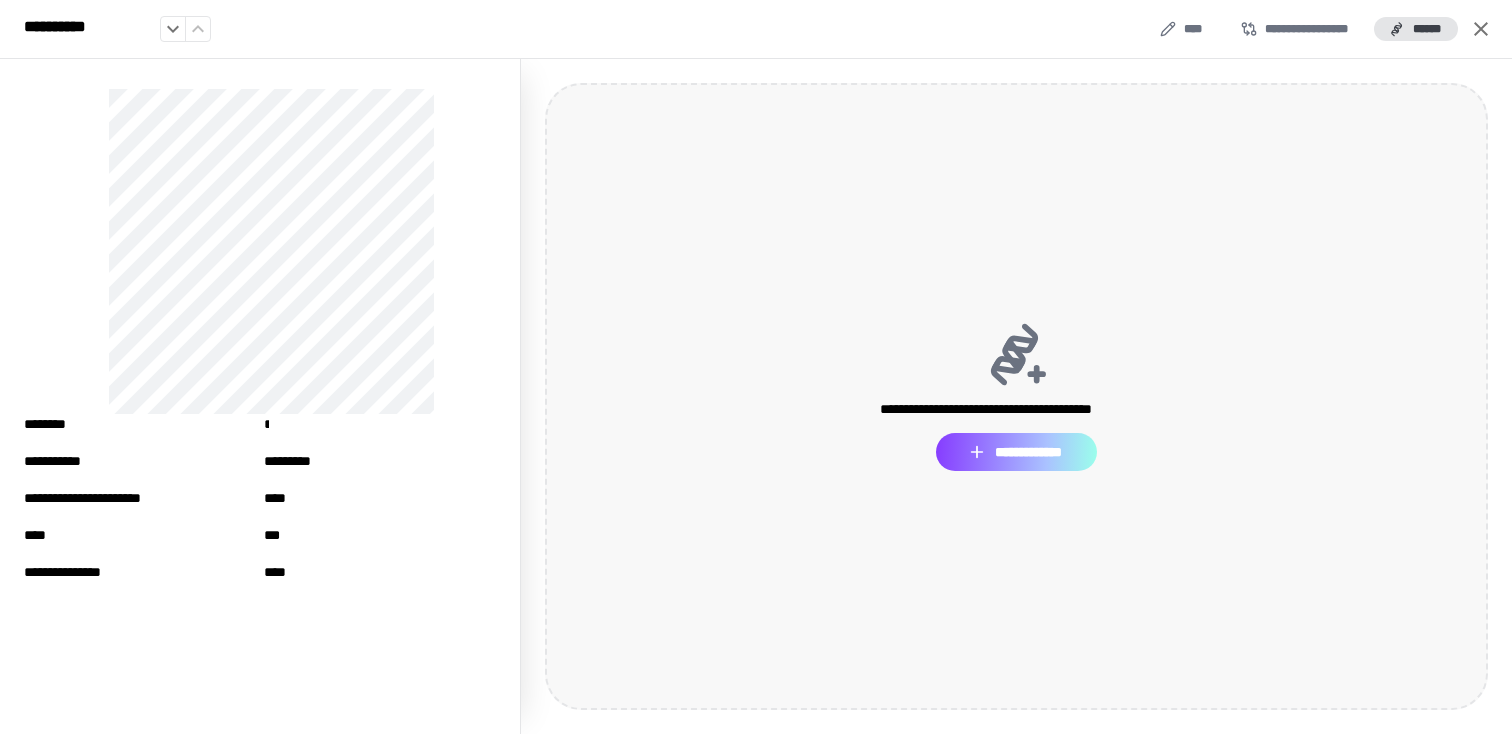click on "**********" at bounding box center (1016, 452) 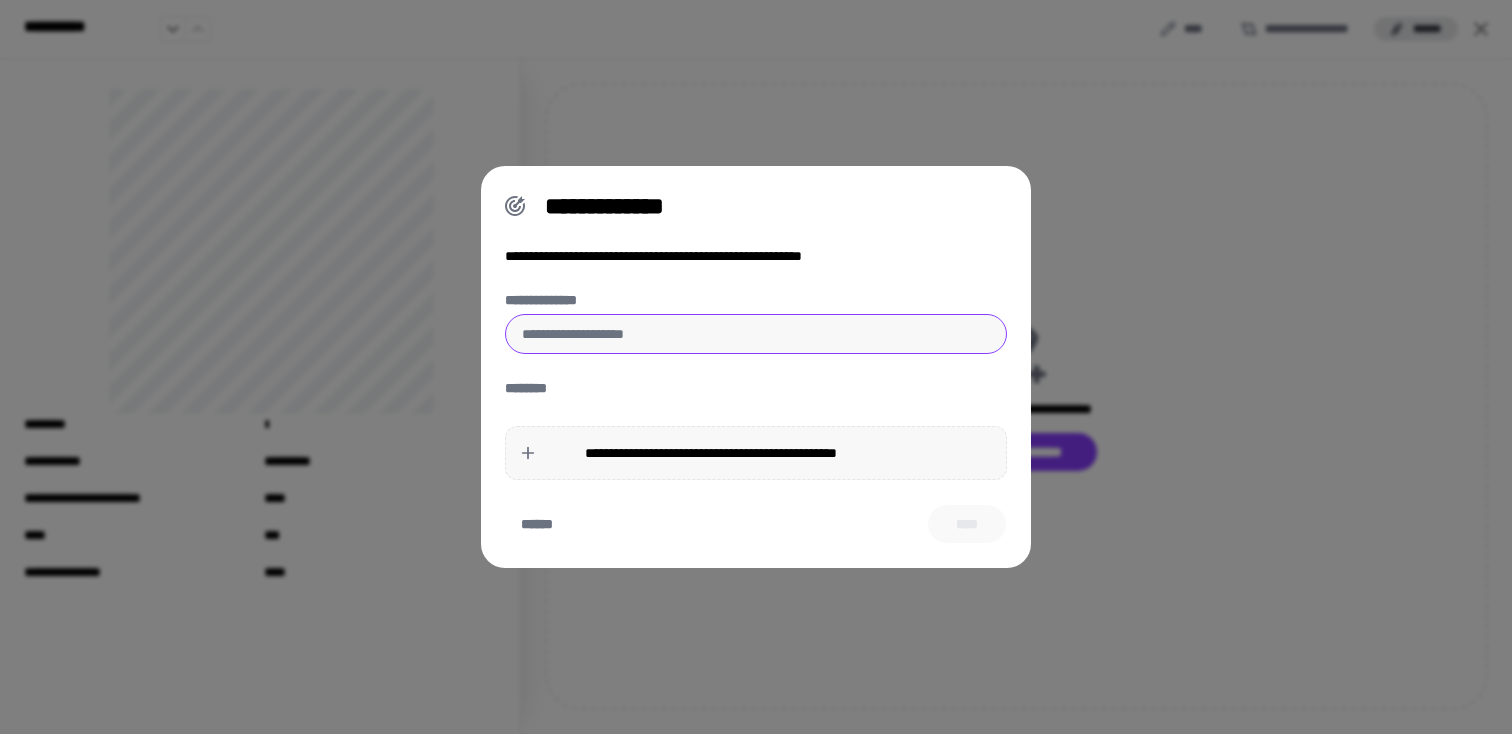 click on "**********" at bounding box center [756, 334] 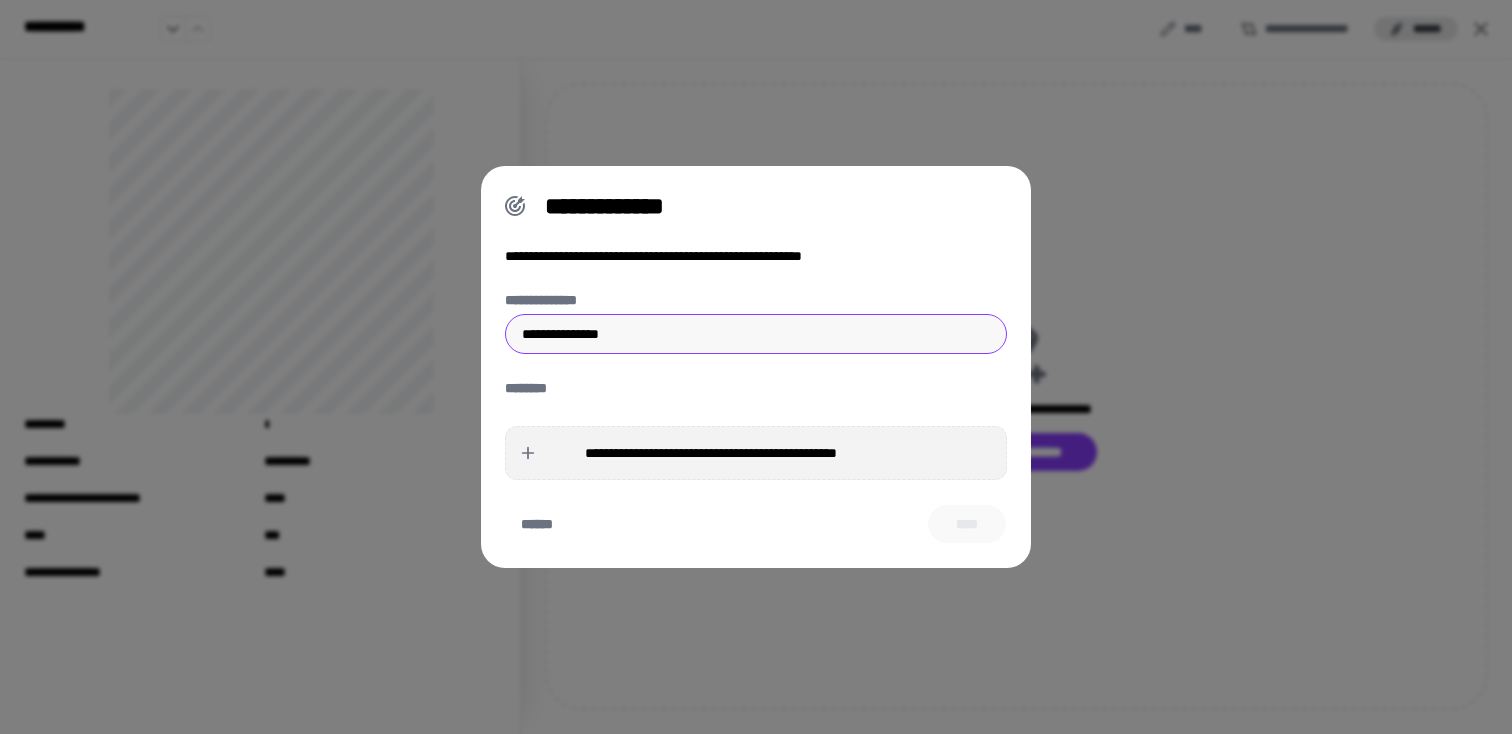 click on "**********" at bounding box center [756, 453] 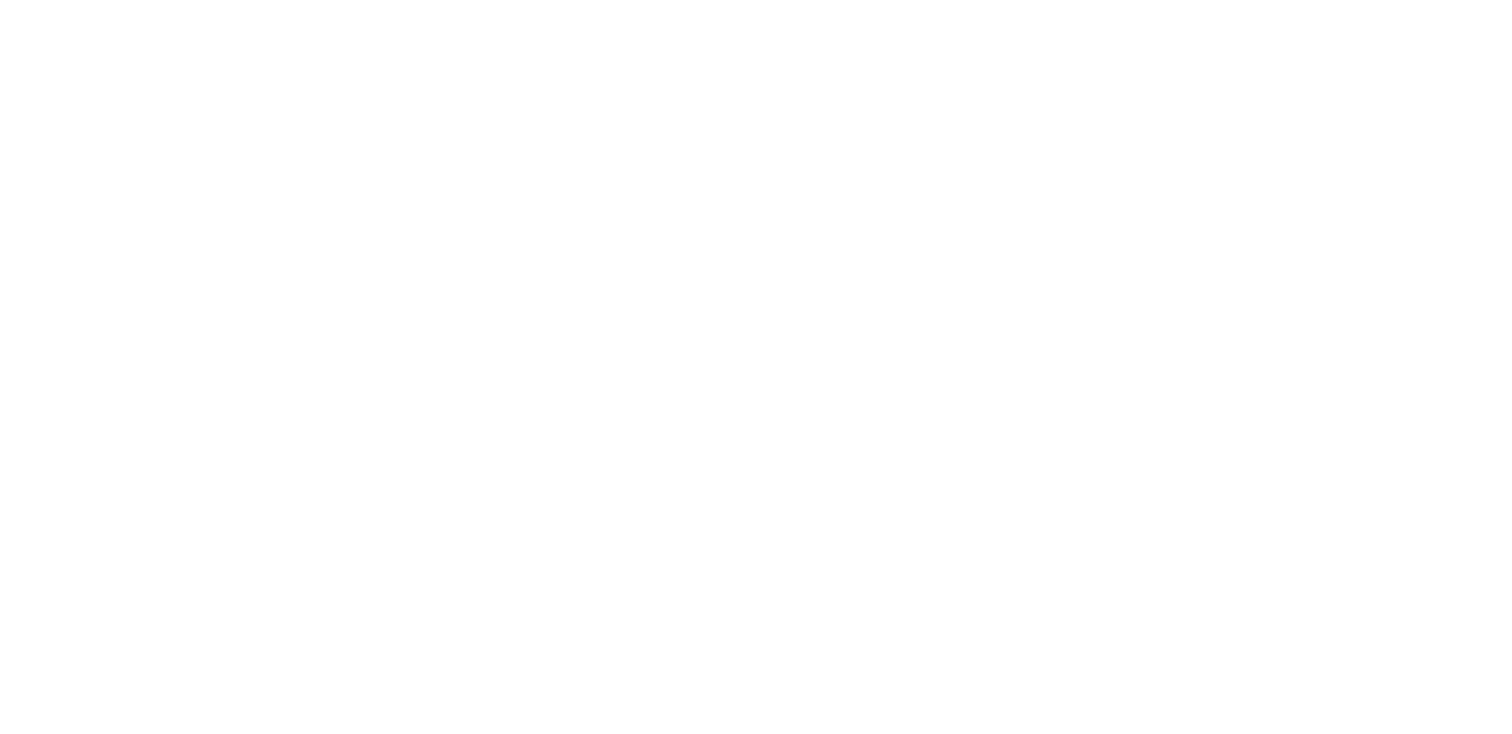 scroll, scrollTop: 0, scrollLeft: 0, axis: both 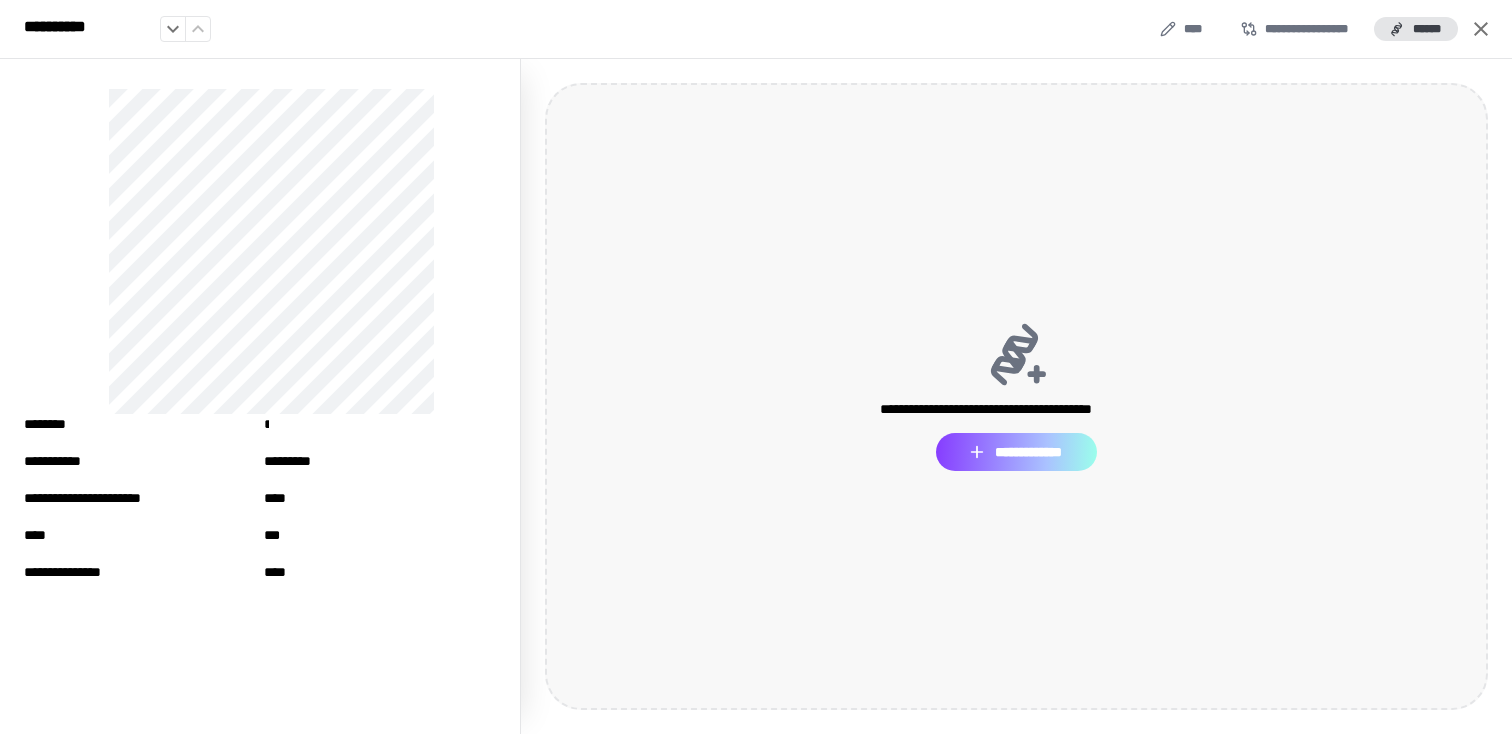 click on "**********" at bounding box center [1016, 452] 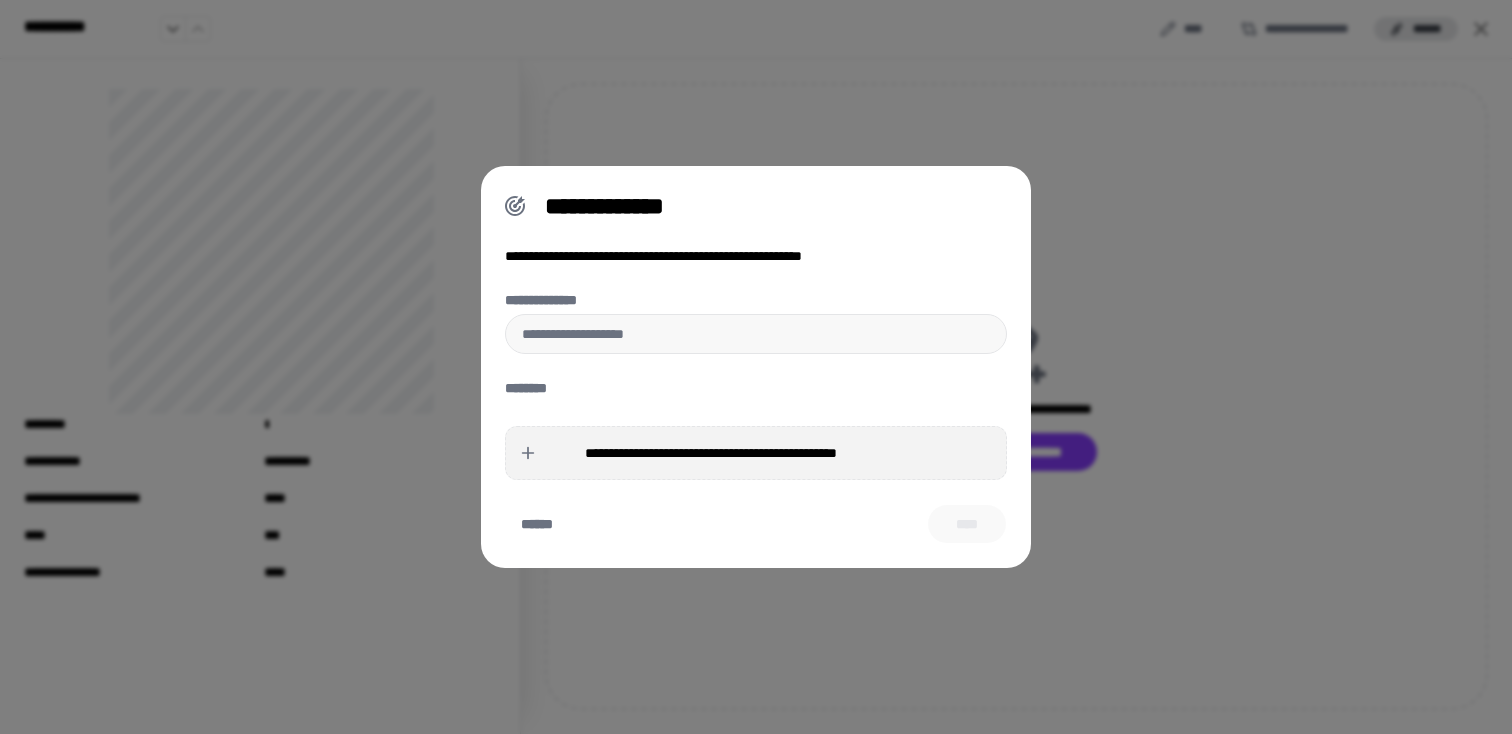 click on "**********" at bounding box center [711, 453] 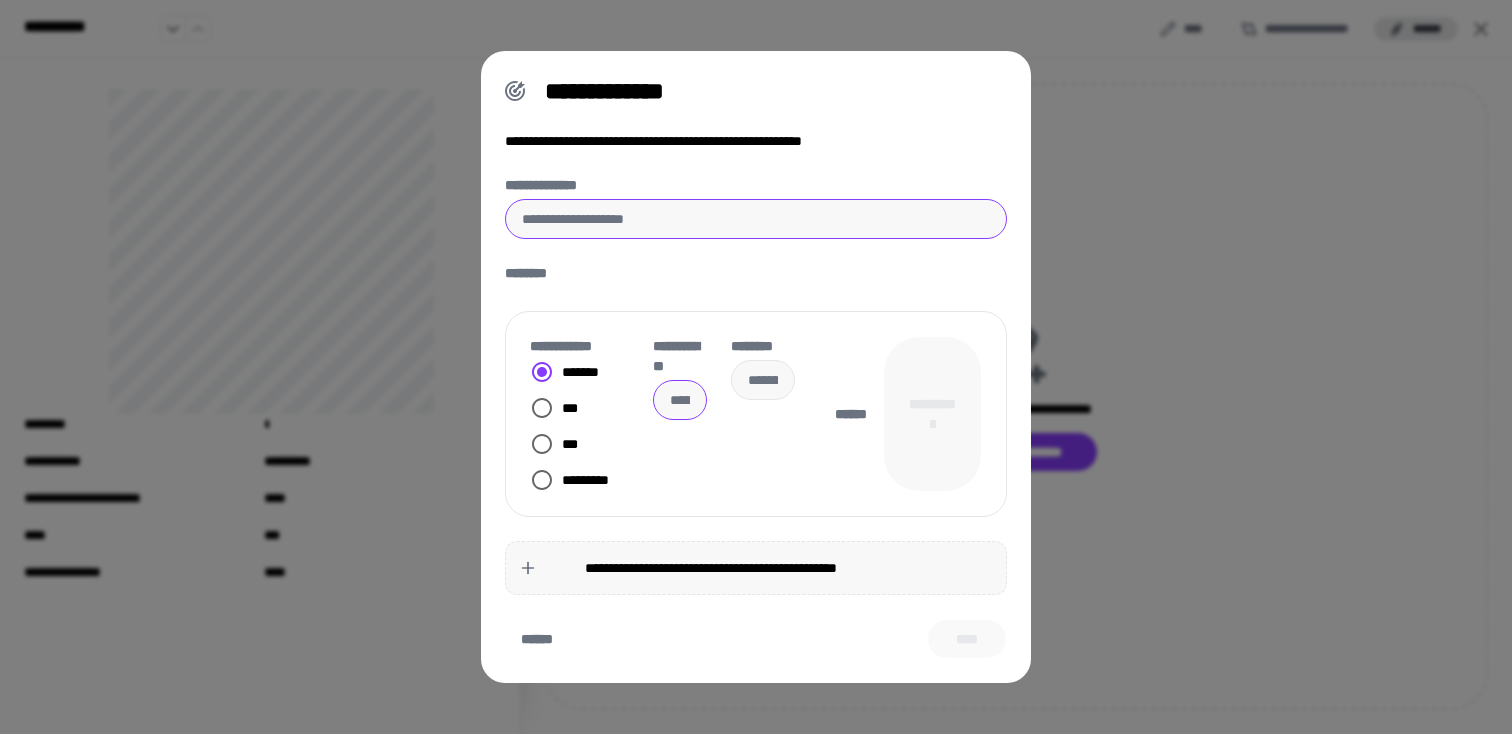 click on "**********" at bounding box center (756, 219) 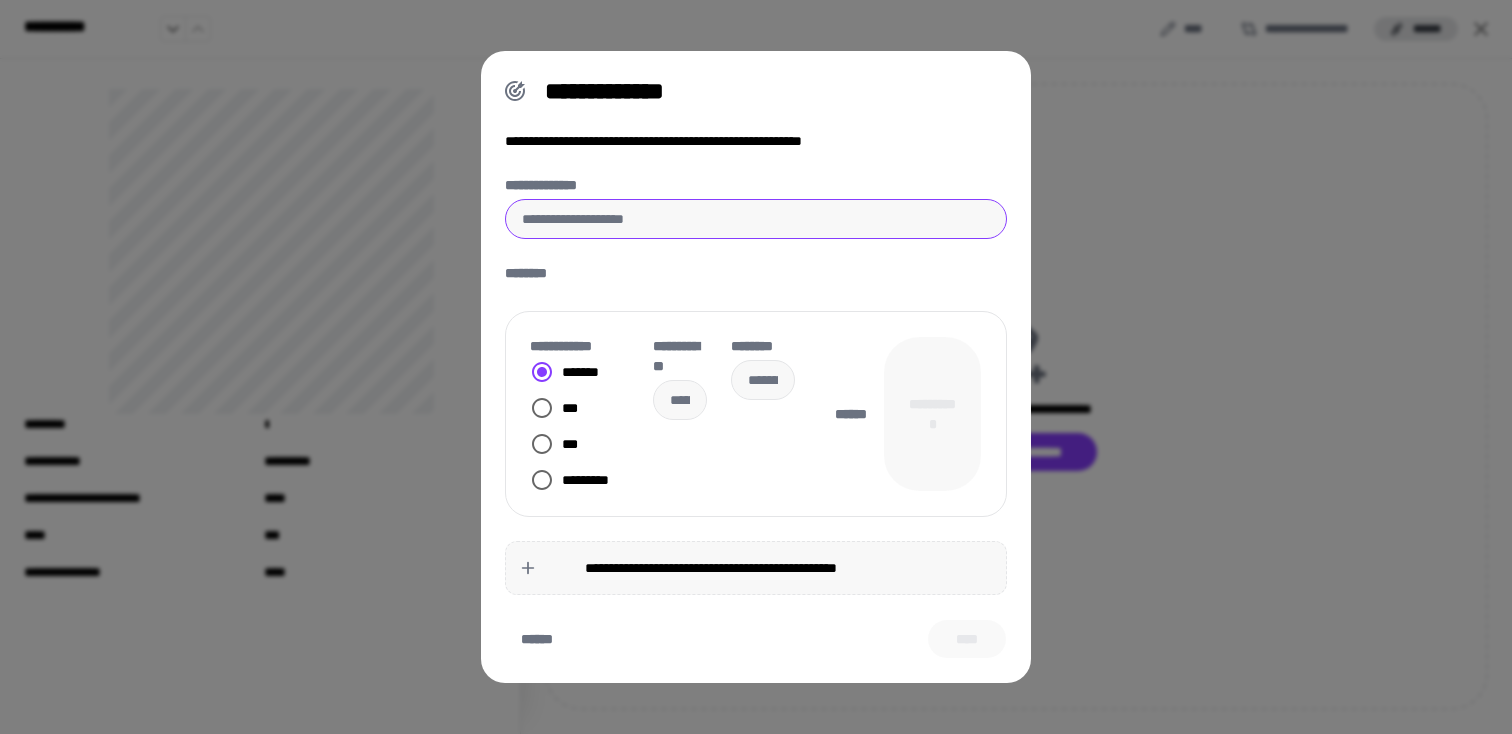 type on "**********" 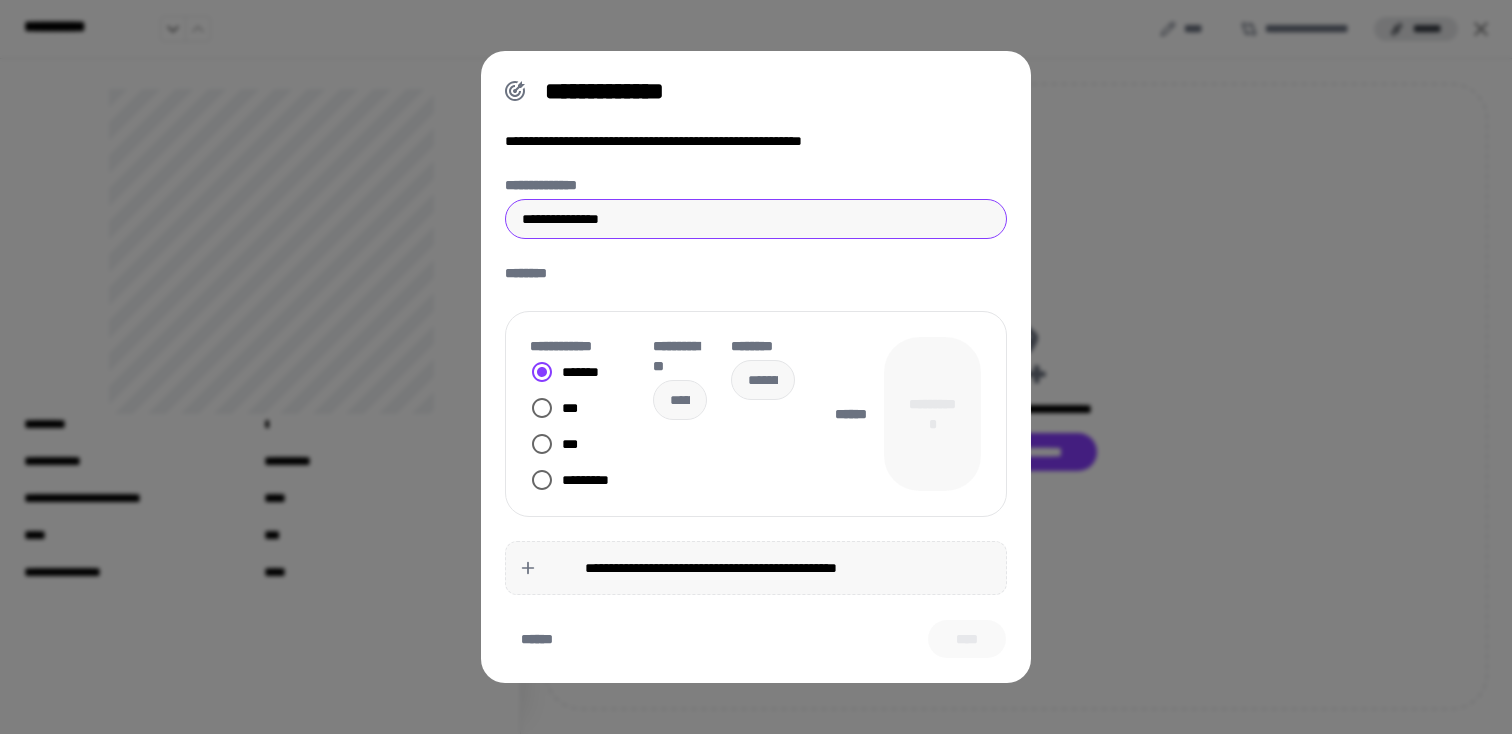 click on "******* *** *** *********" at bounding box center (579, 426) 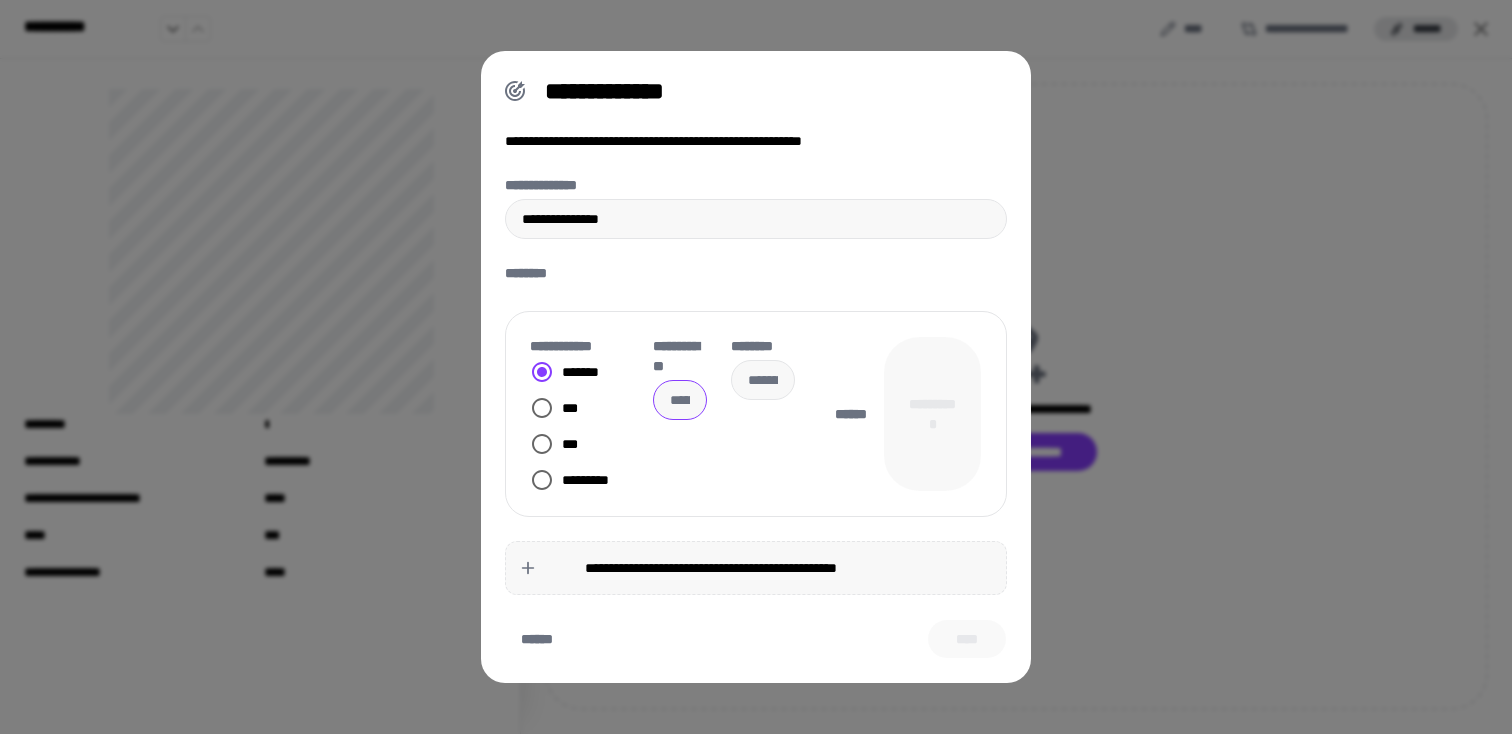click on "**********" at bounding box center [680, 400] 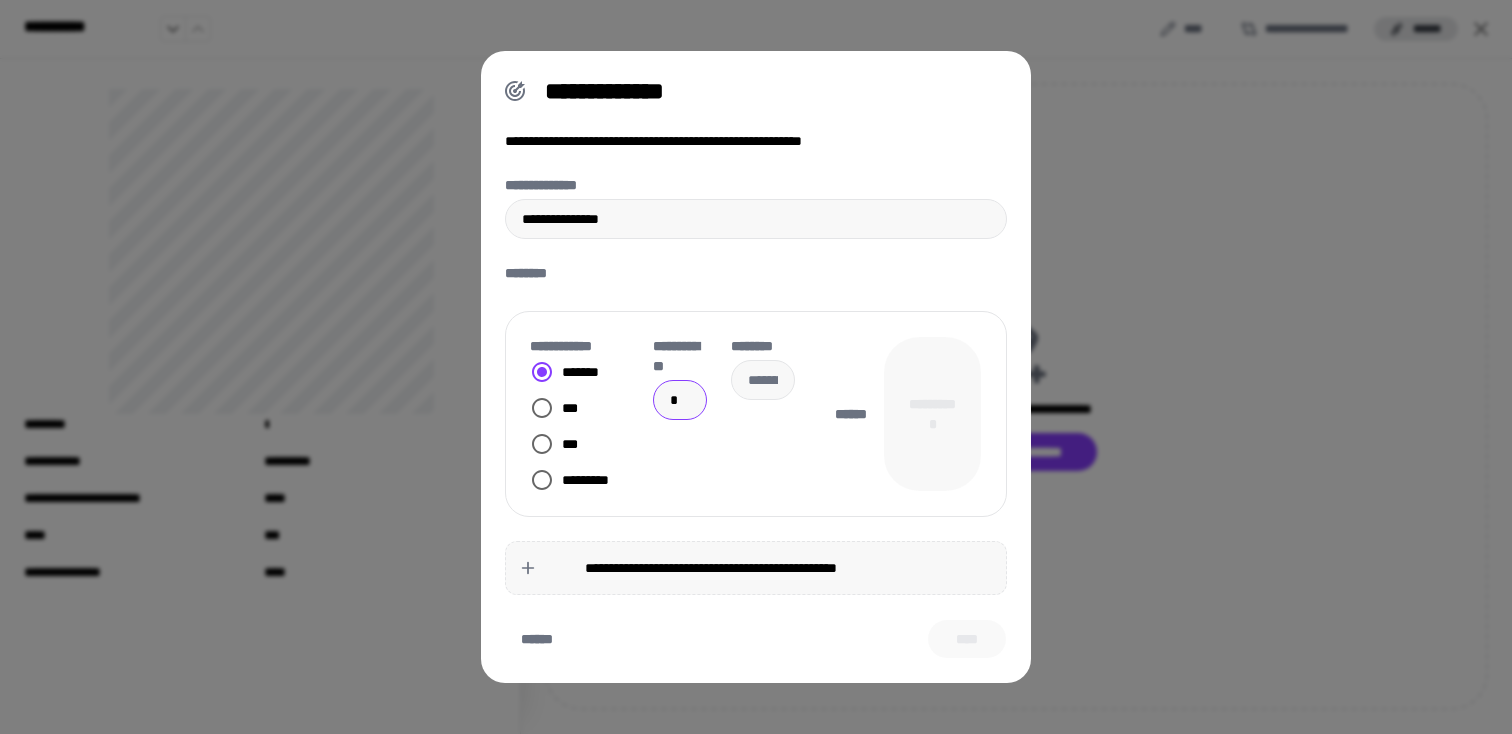 type on "*" 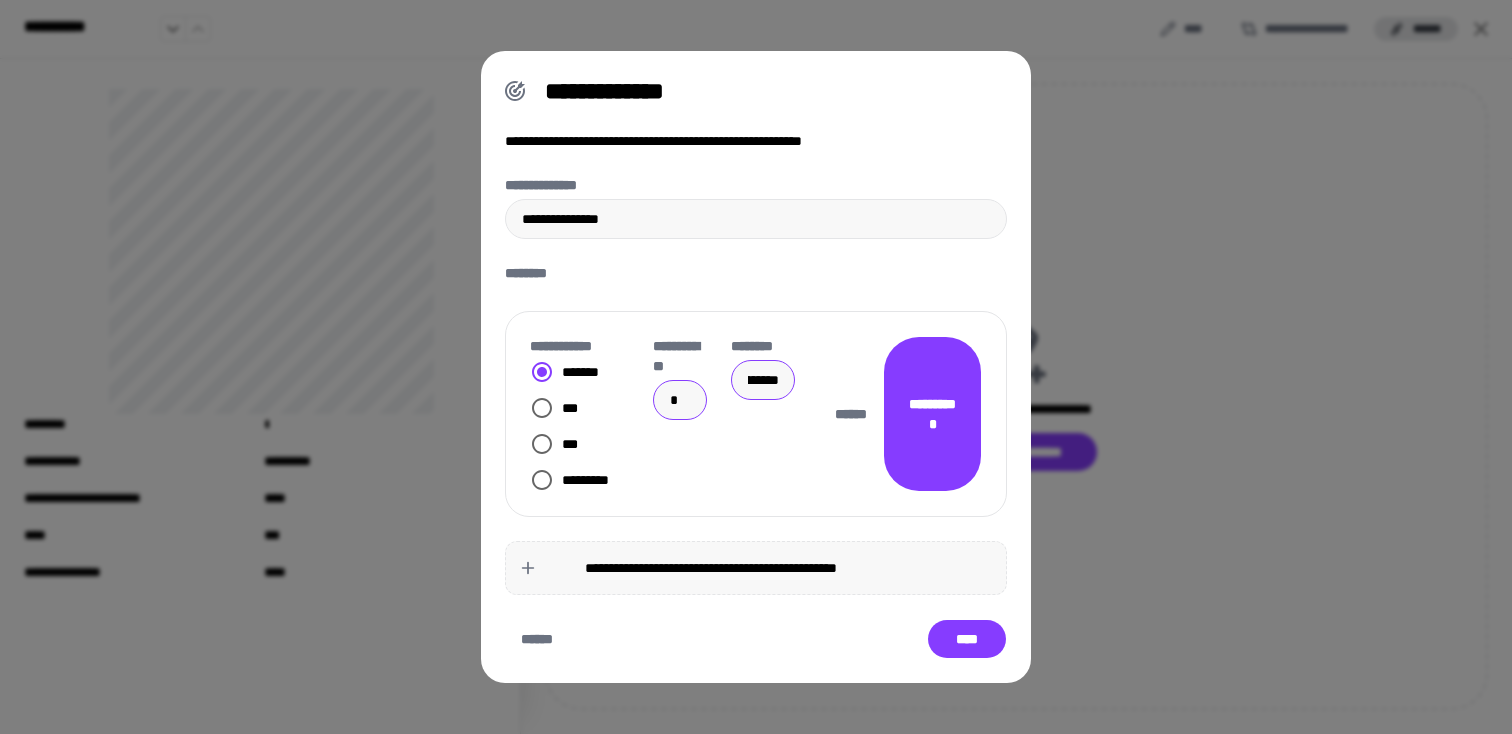scroll, scrollTop: 0, scrollLeft: 60, axis: horizontal 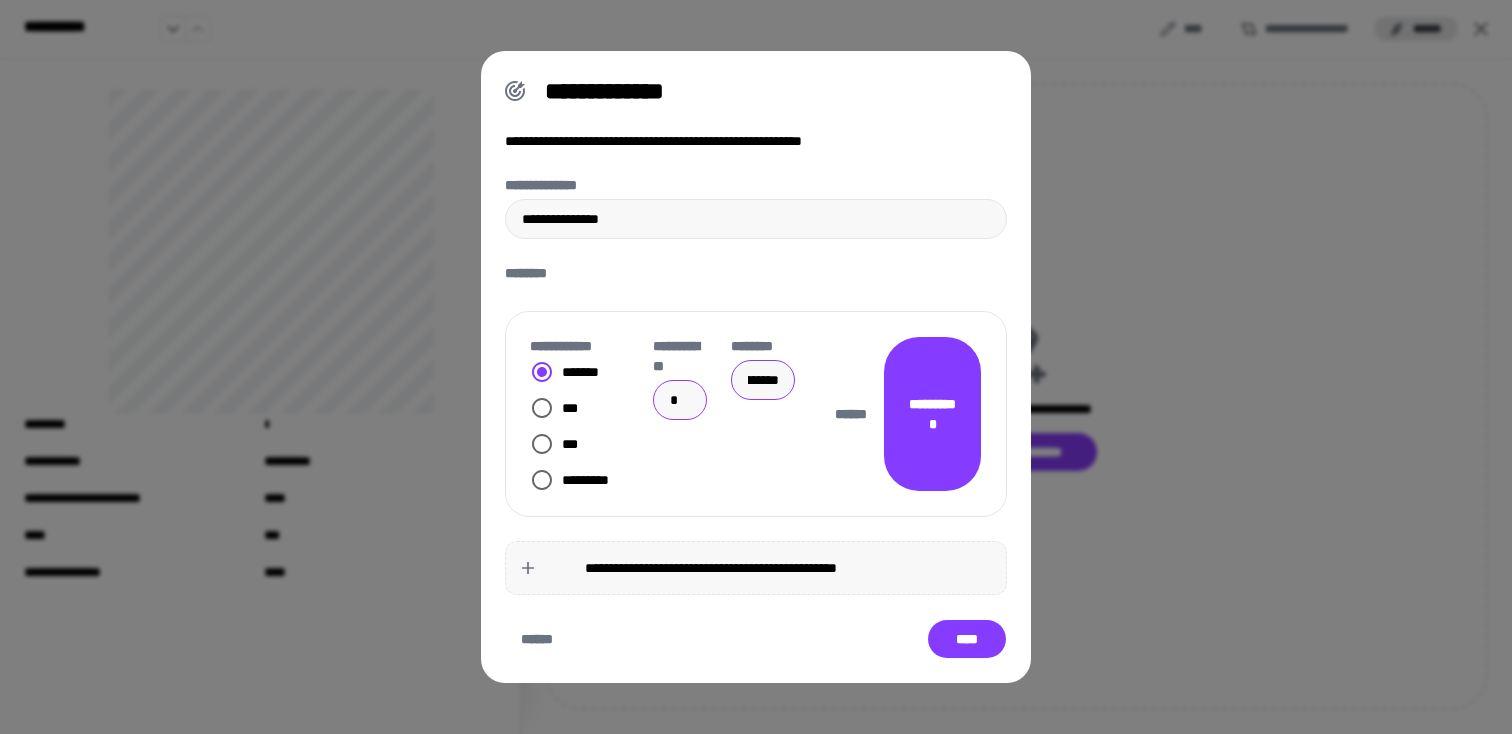 paste on "*********" 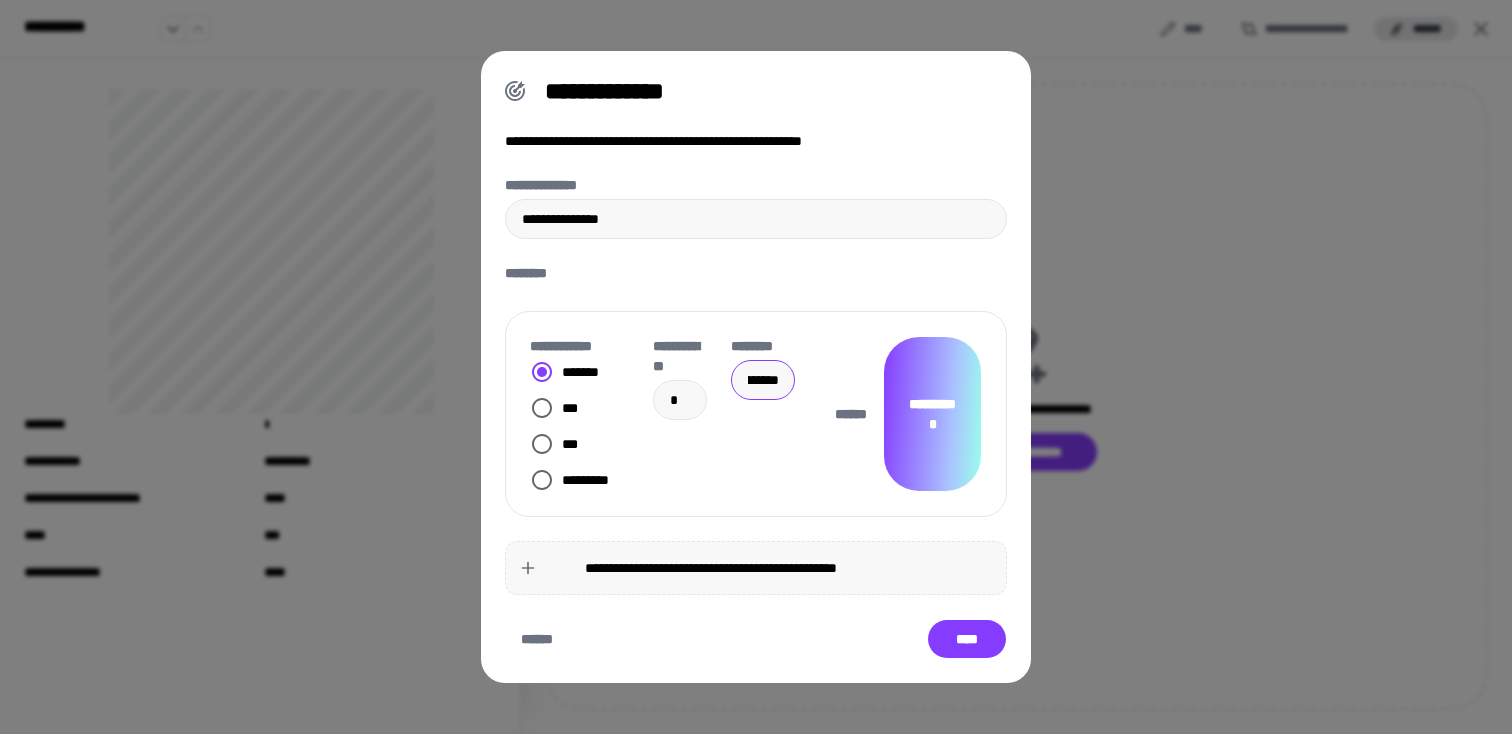 type on "**********" 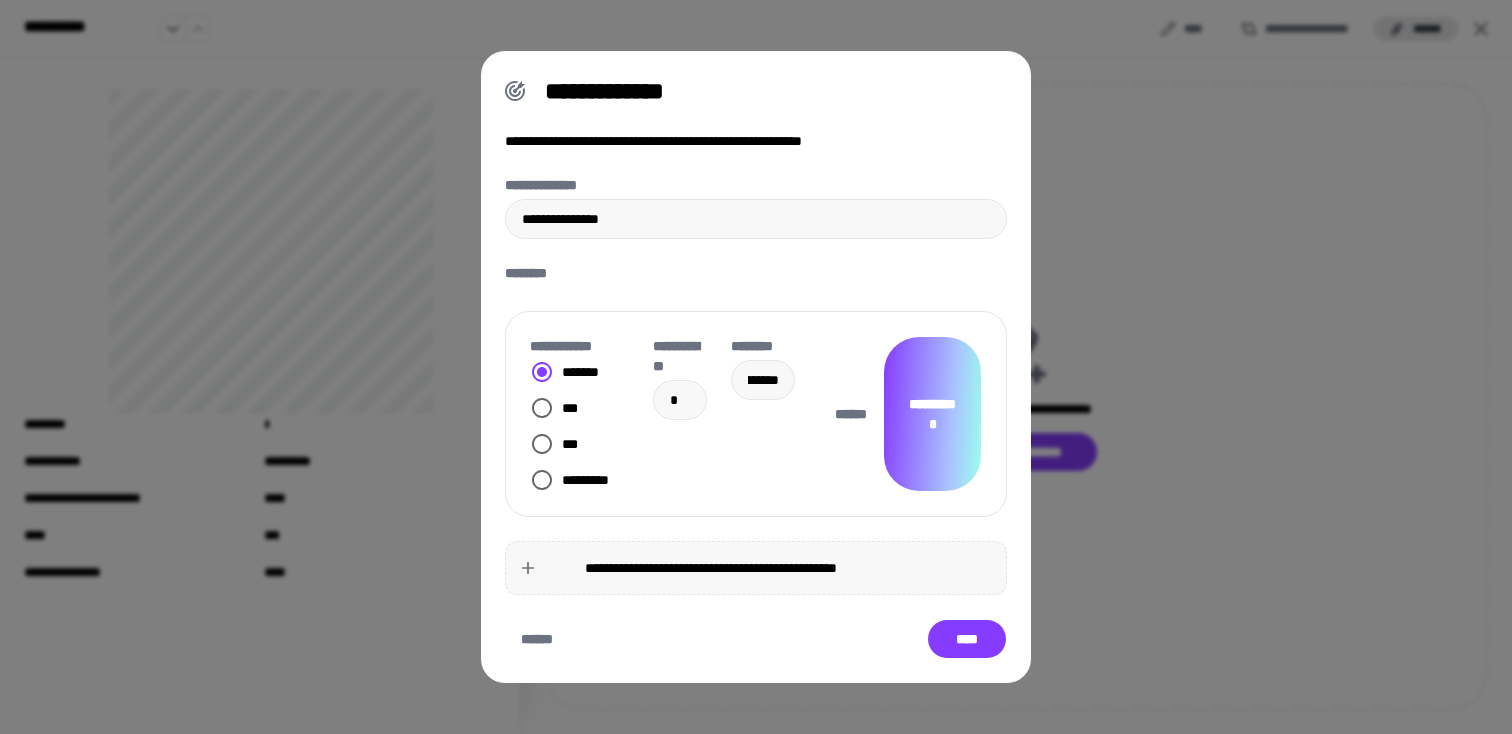 click on "**********" at bounding box center [932, 414] 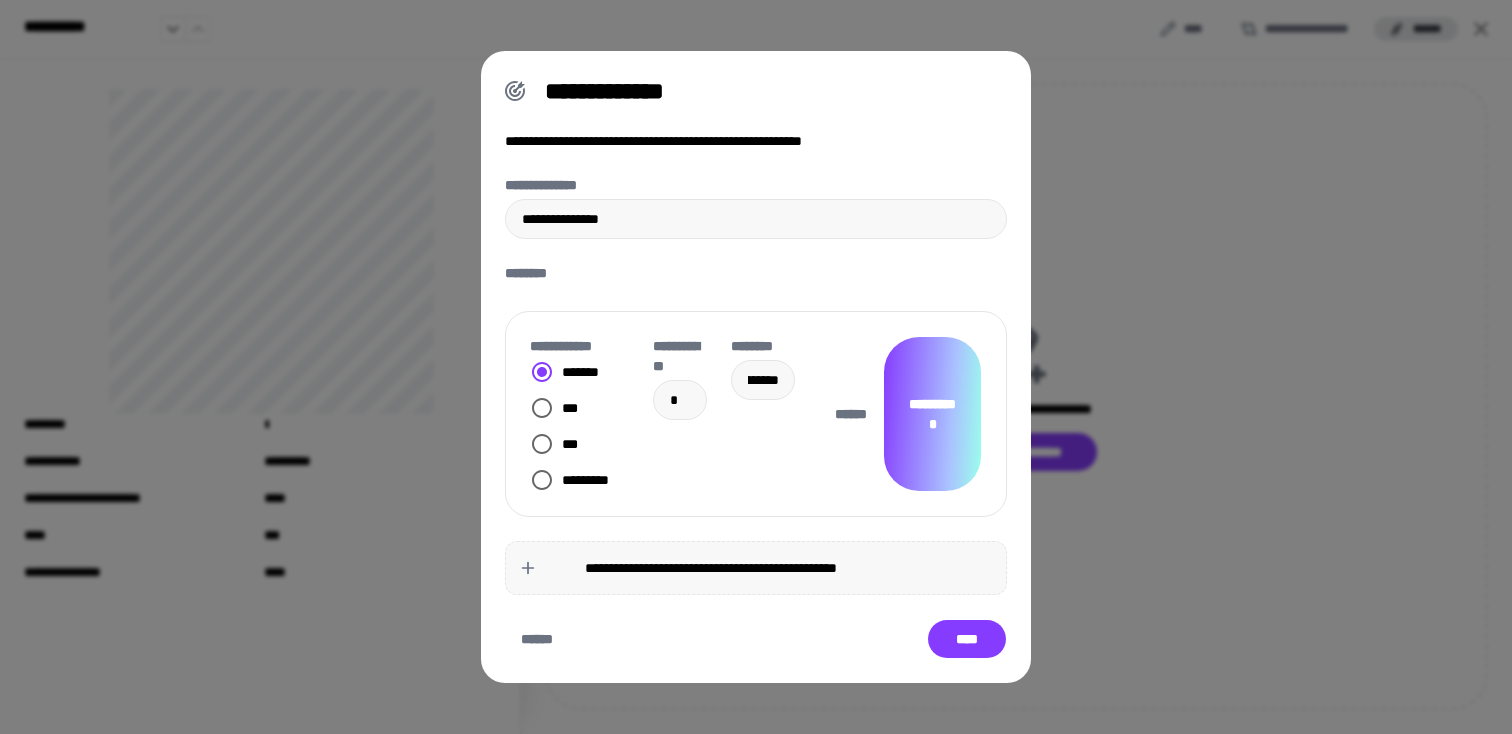 scroll, scrollTop: 0, scrollLeft: 0, axis: both 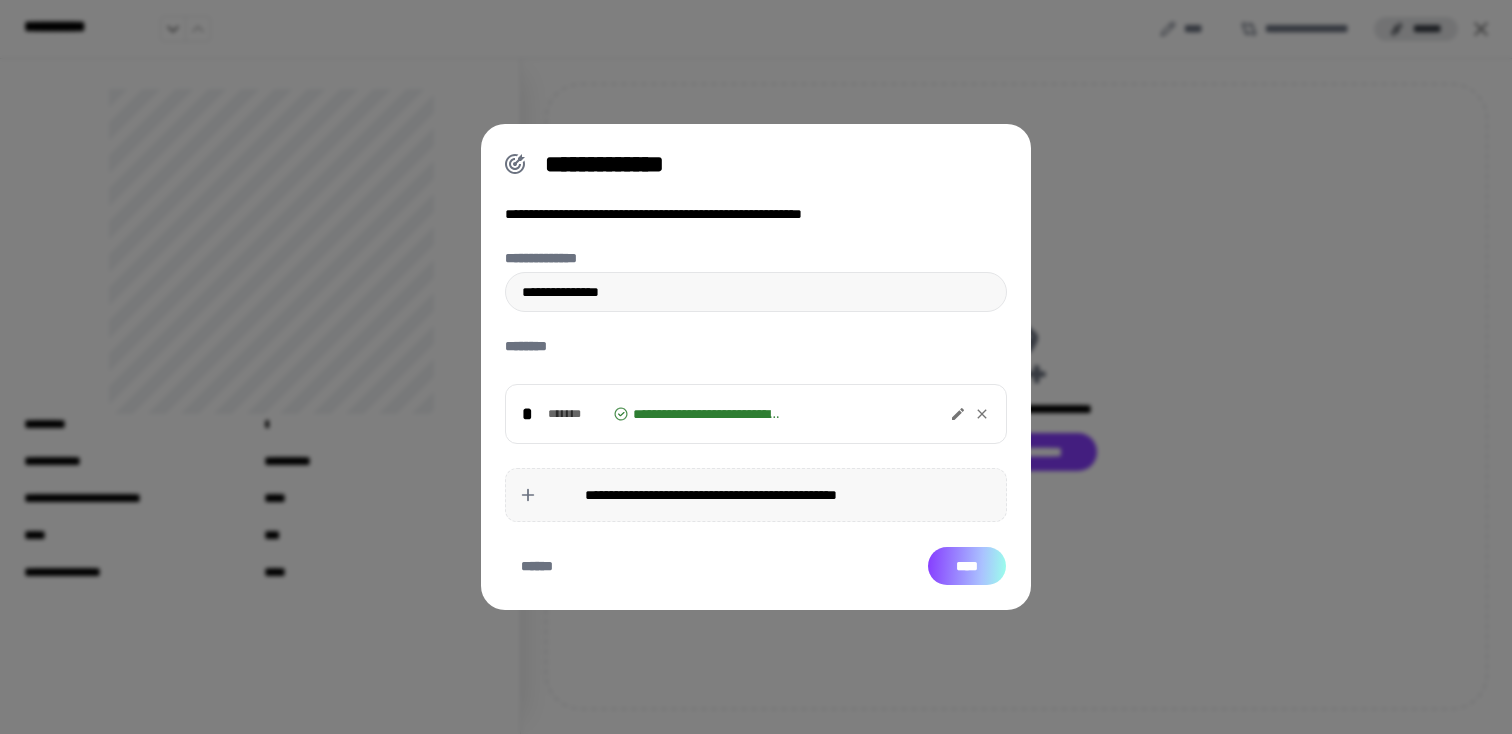 click on "****" at bounding box center [967, 566] 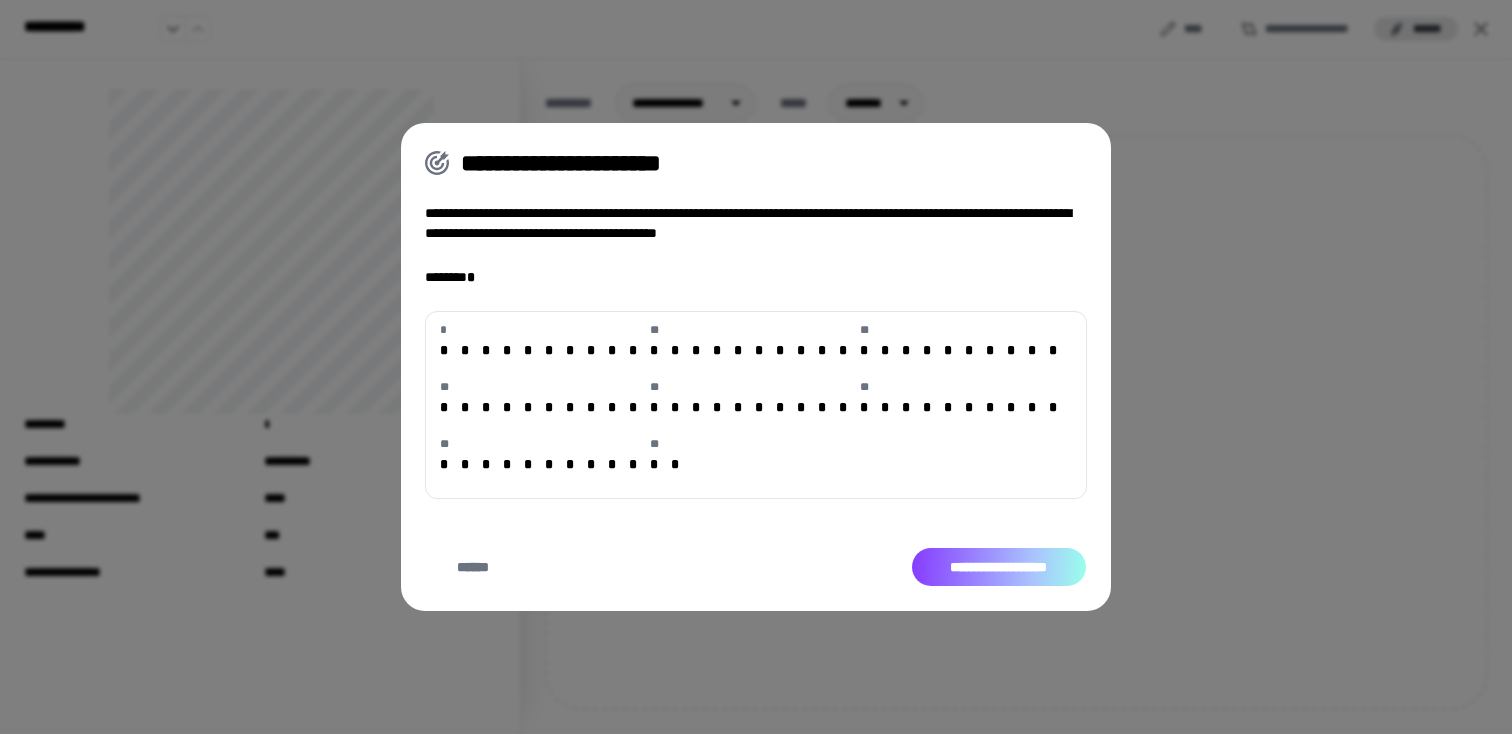 click on "**********" at bounding box center [999, 567] 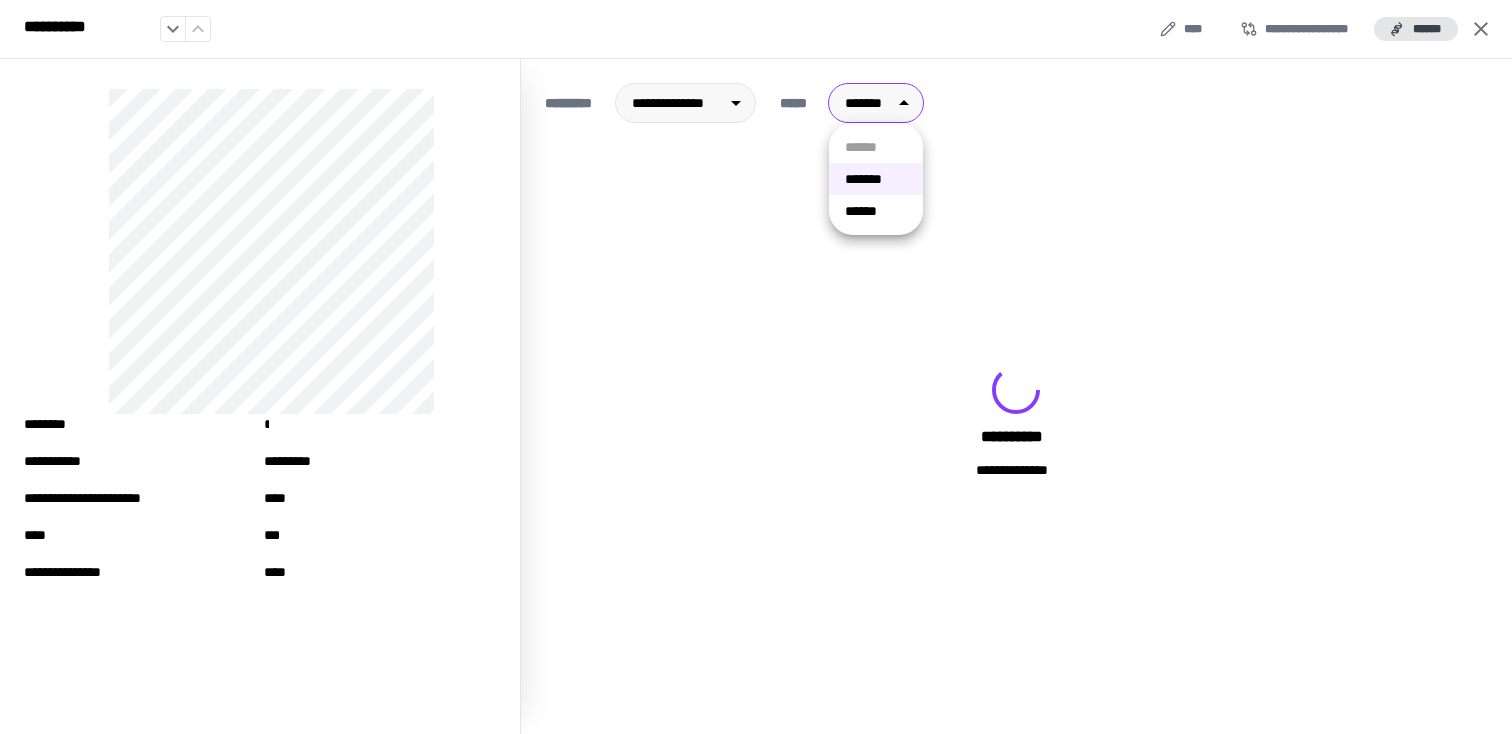 click on "**********" at bounding box center (756, 367) 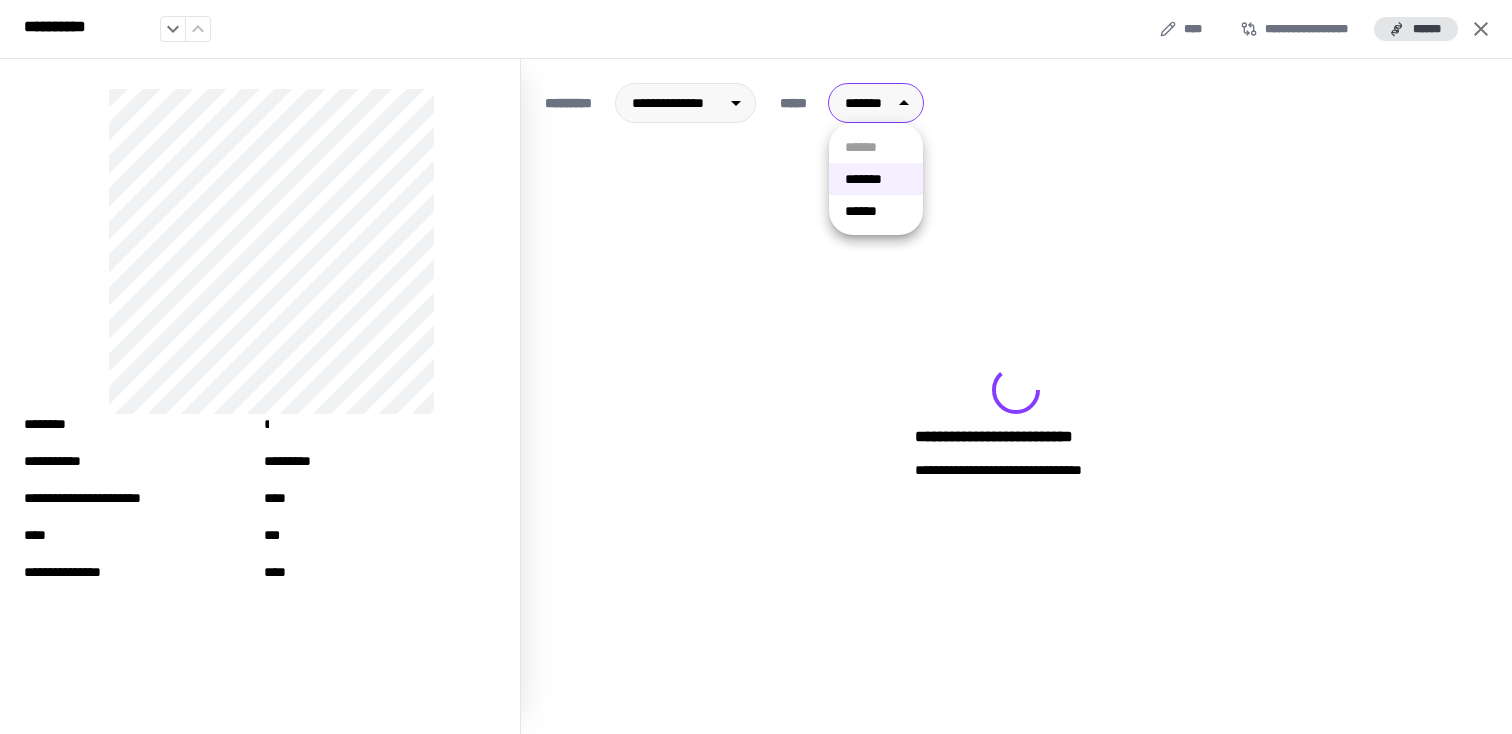 click on "******" at bounding box center [876, 211] 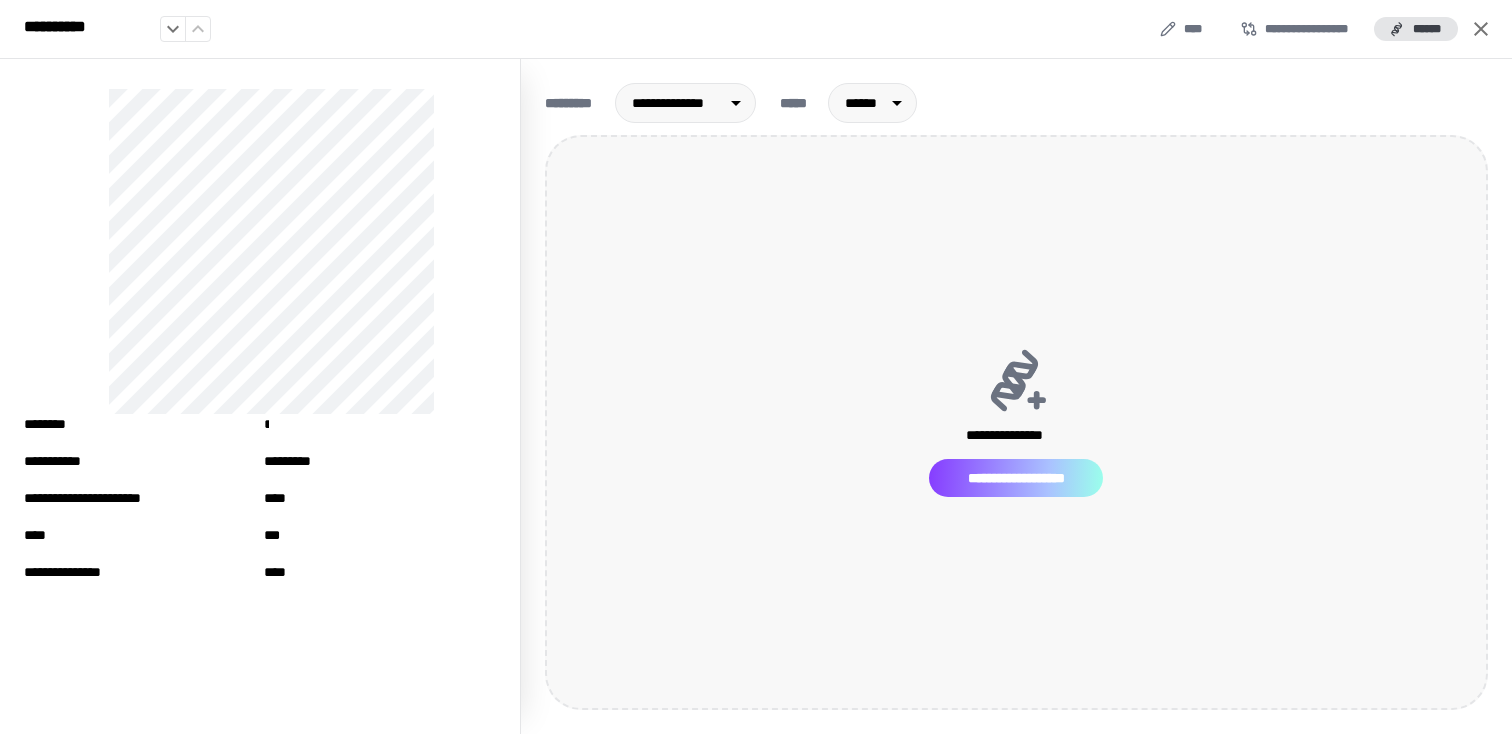 click on "**********" at bounding box center [1016, 478] 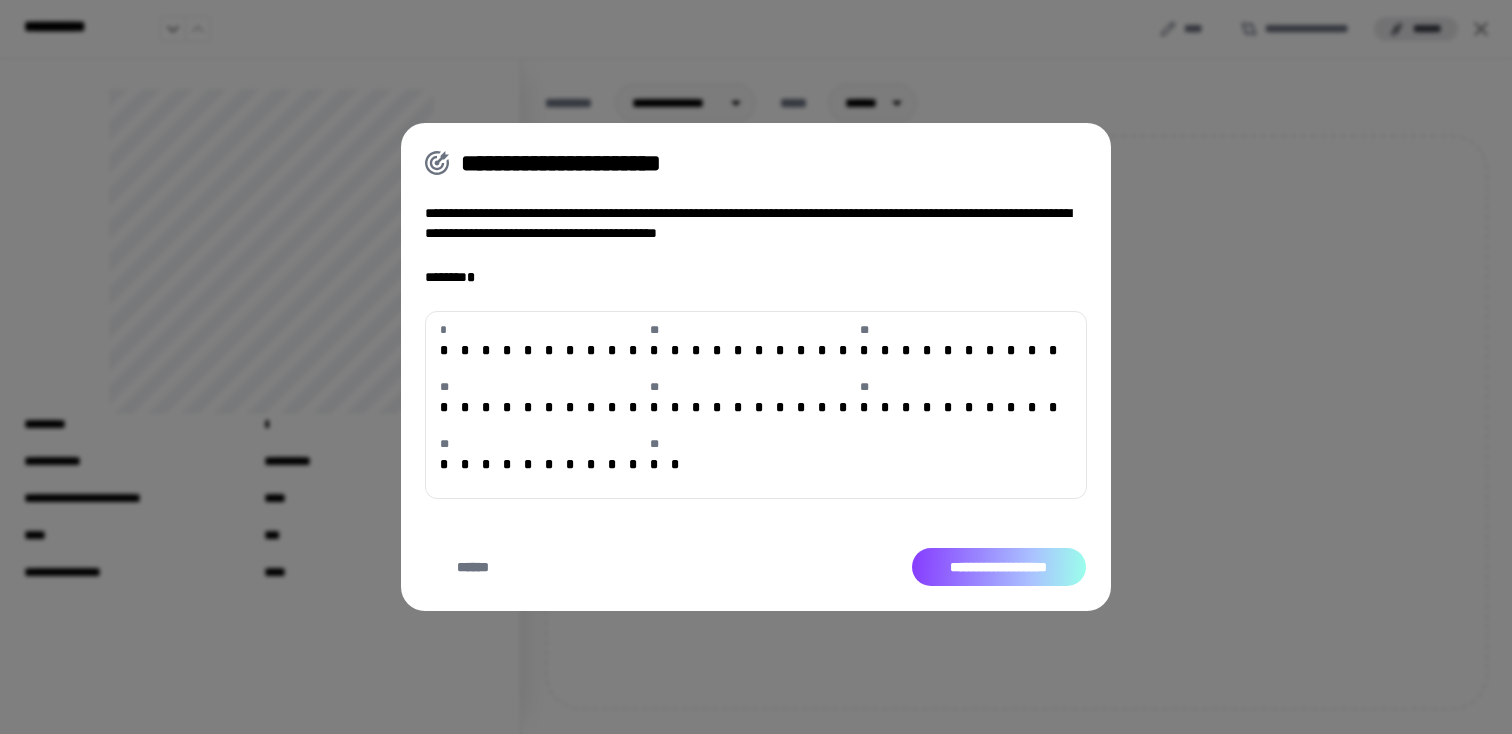 click on "**********" at bounding box center (999, 567) 